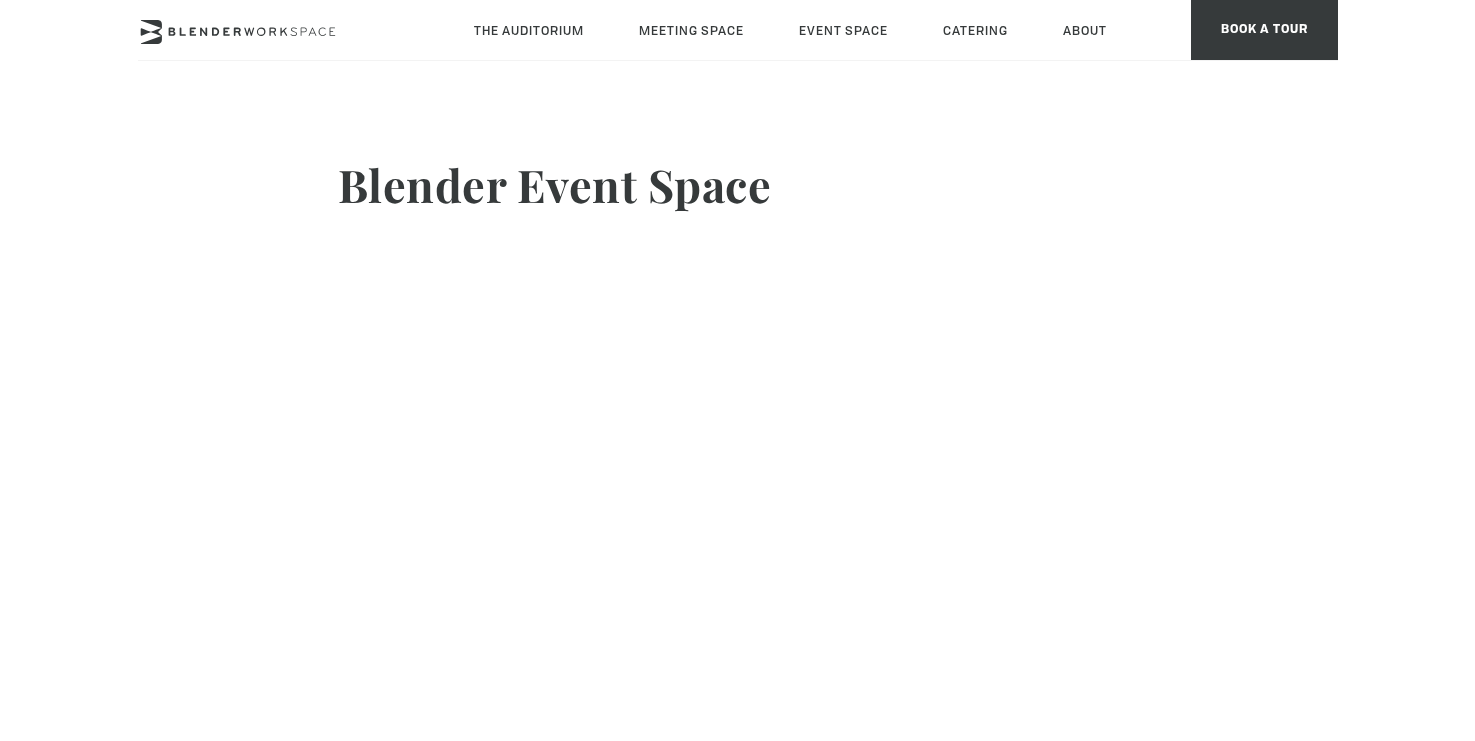 scroll, scrollTop: 0, scrollLeft: 0, axis: both 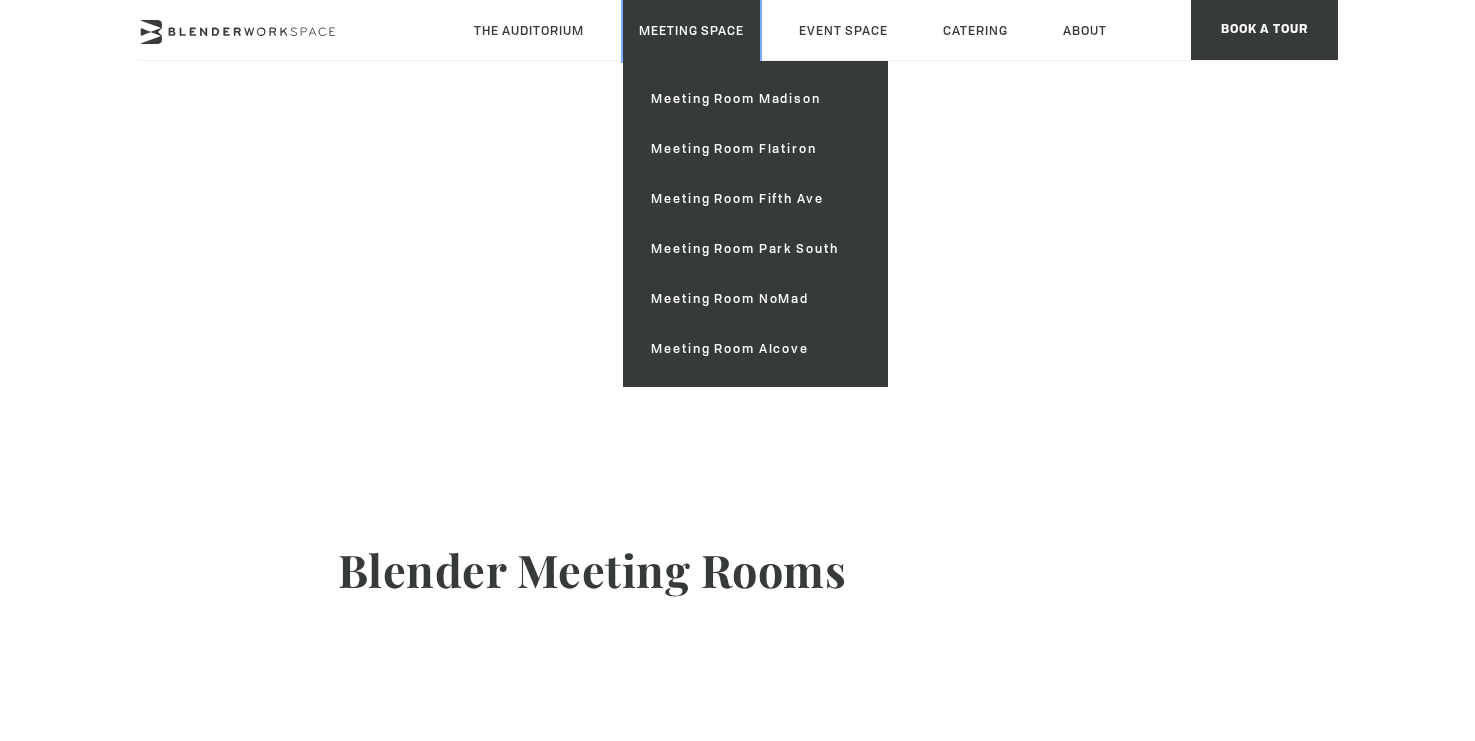 click on "Meeting Space" at bounding box center (691, 30) 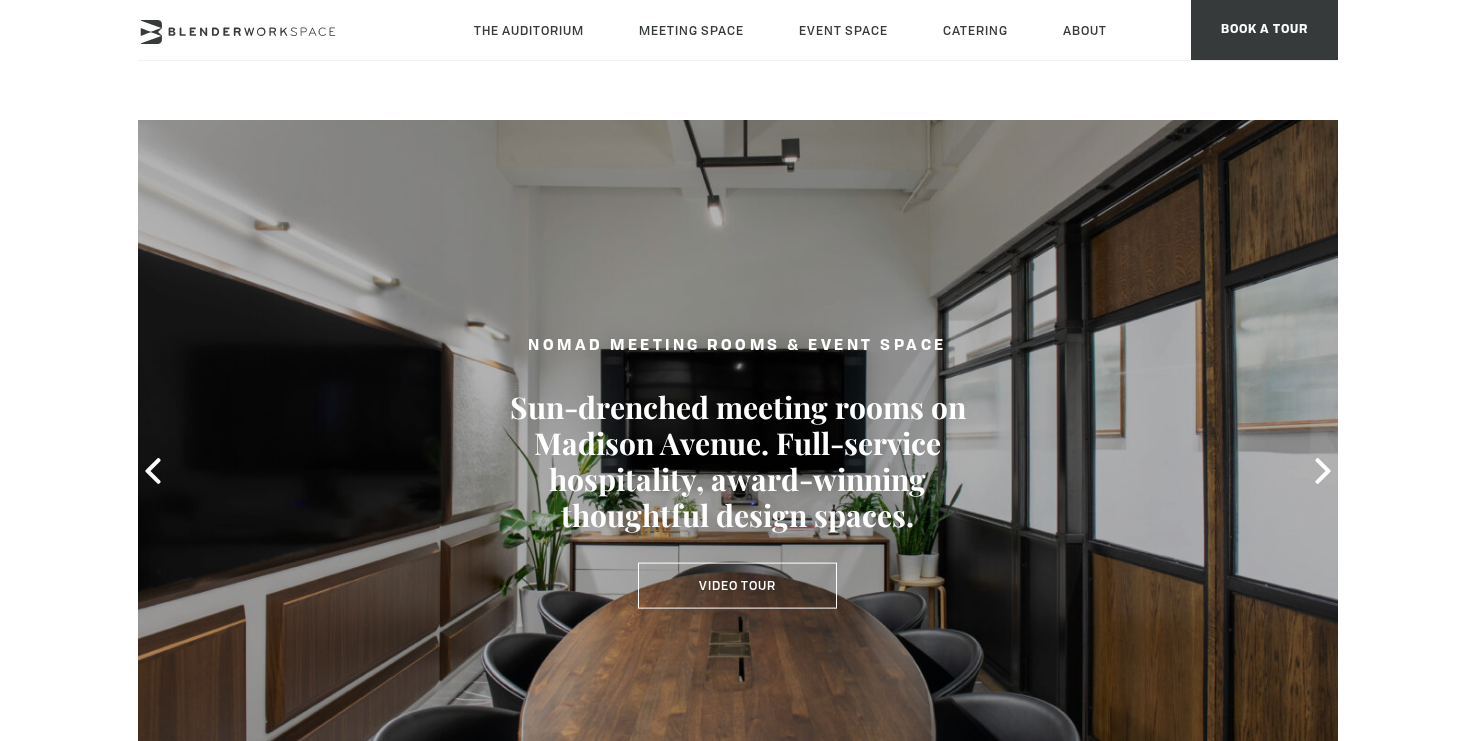 scroll, scrollTop: 0, scrollLeft: 0, axis: both 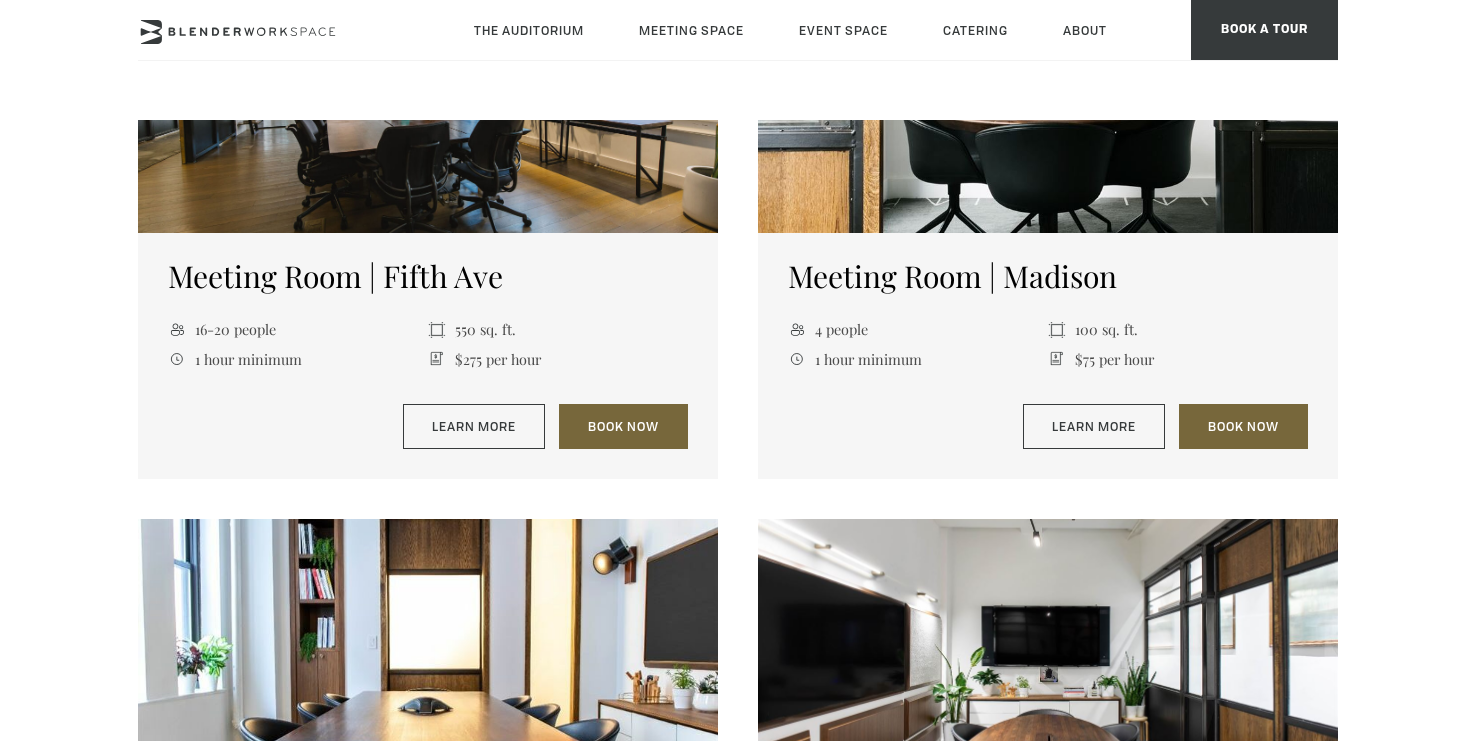 click on "Meeting Room | [CITY]
4 people
100 sq. ft.
1 hour minimum
$75 per hour
Learn More
Book Now" at bounding box center (428, 356) 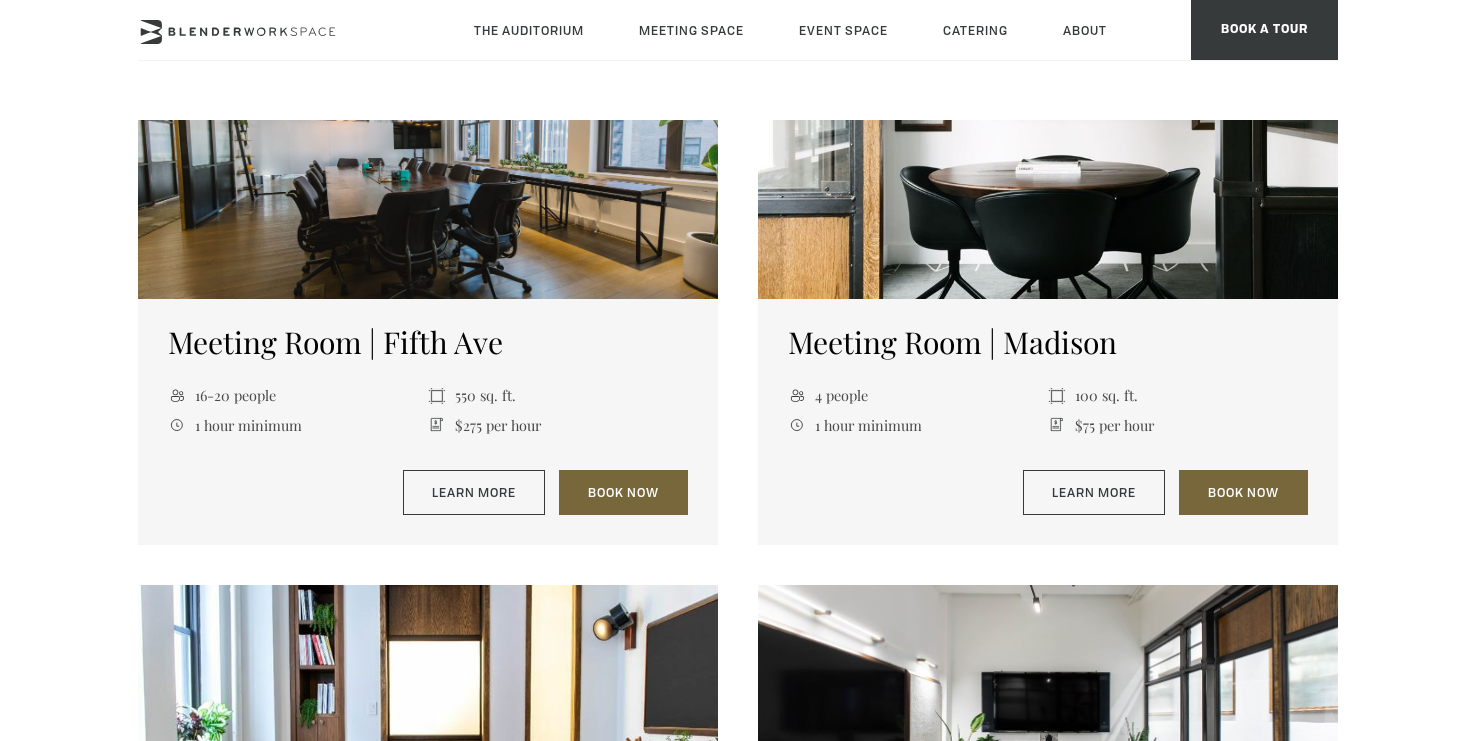 scroll, scrollTop: 769, scrollLeft: 0, axis: vertical 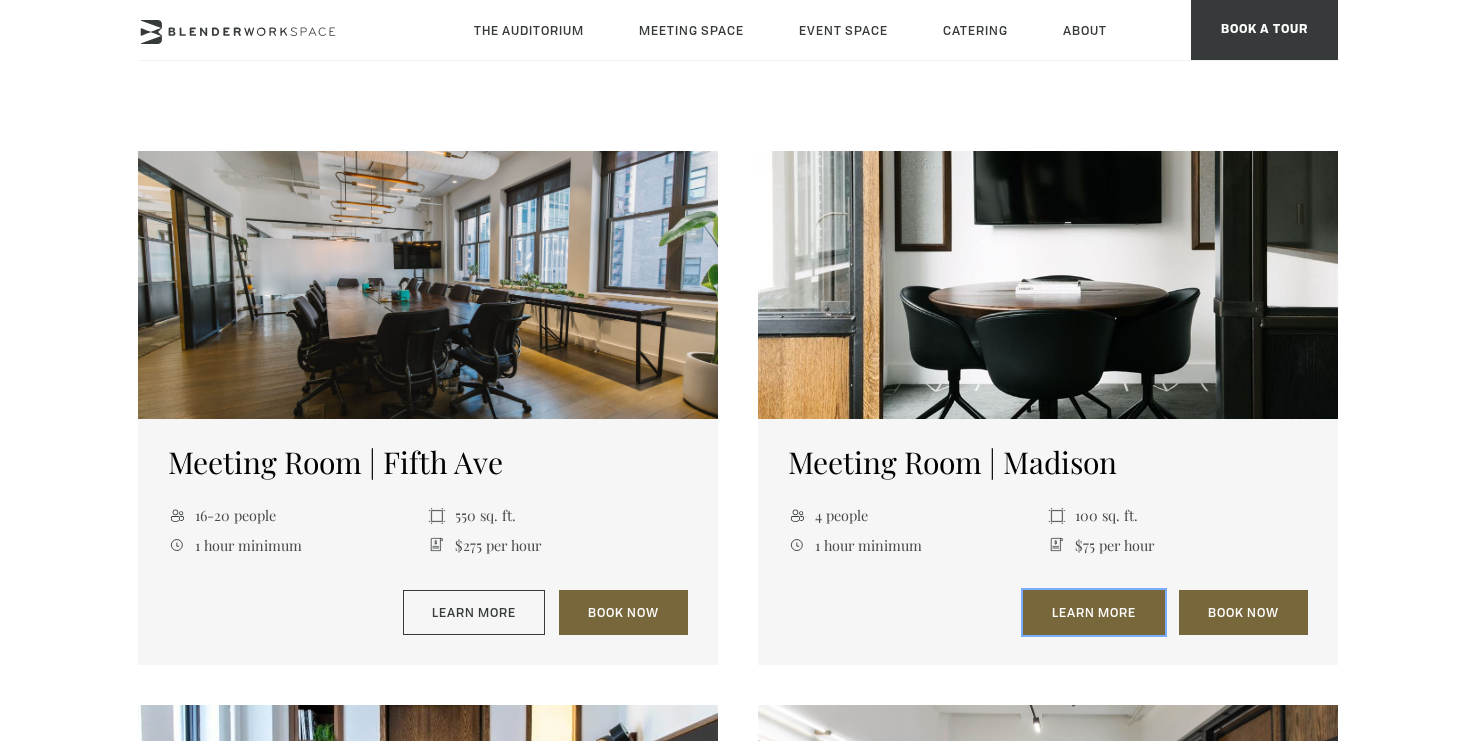 click on "Learn More" at bounding box center [1094, 613] 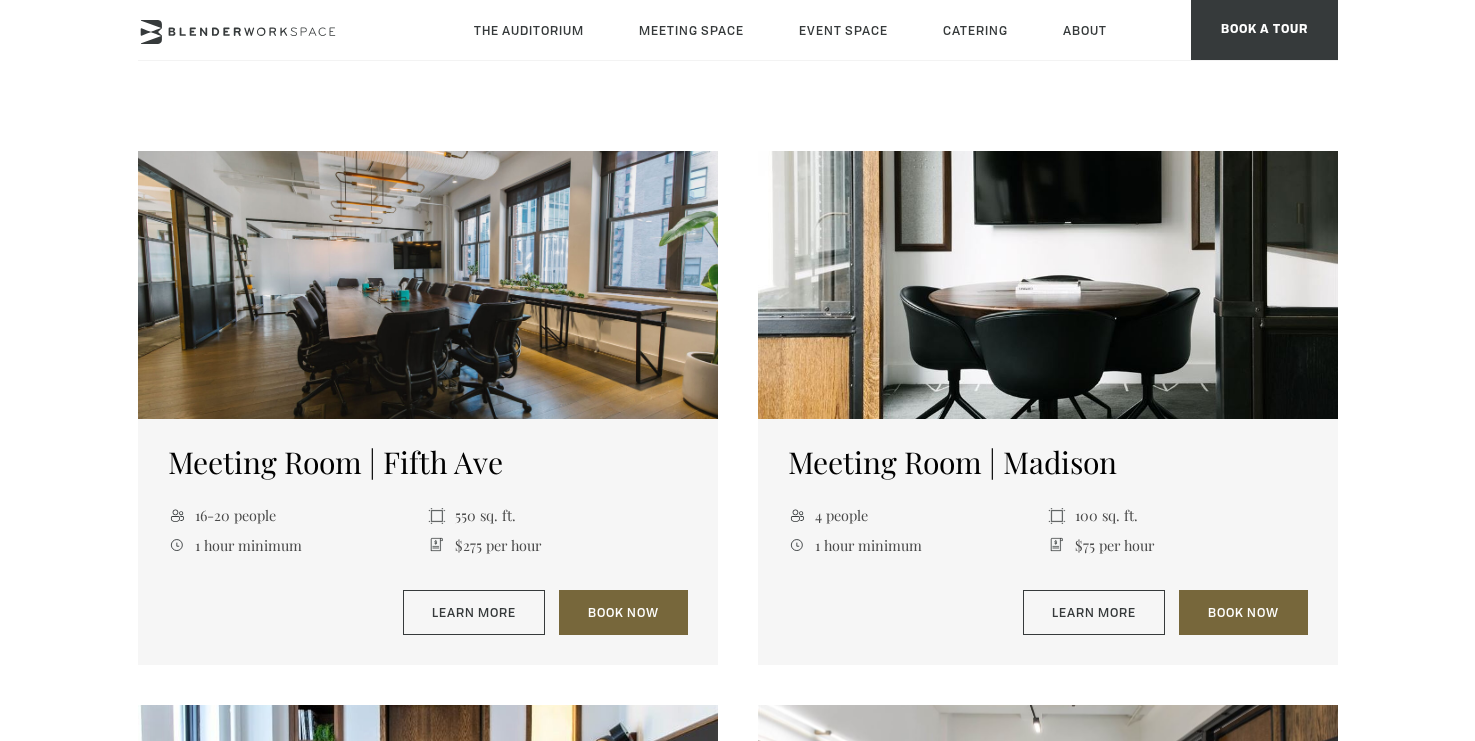 click at bounding box center (428, 285) 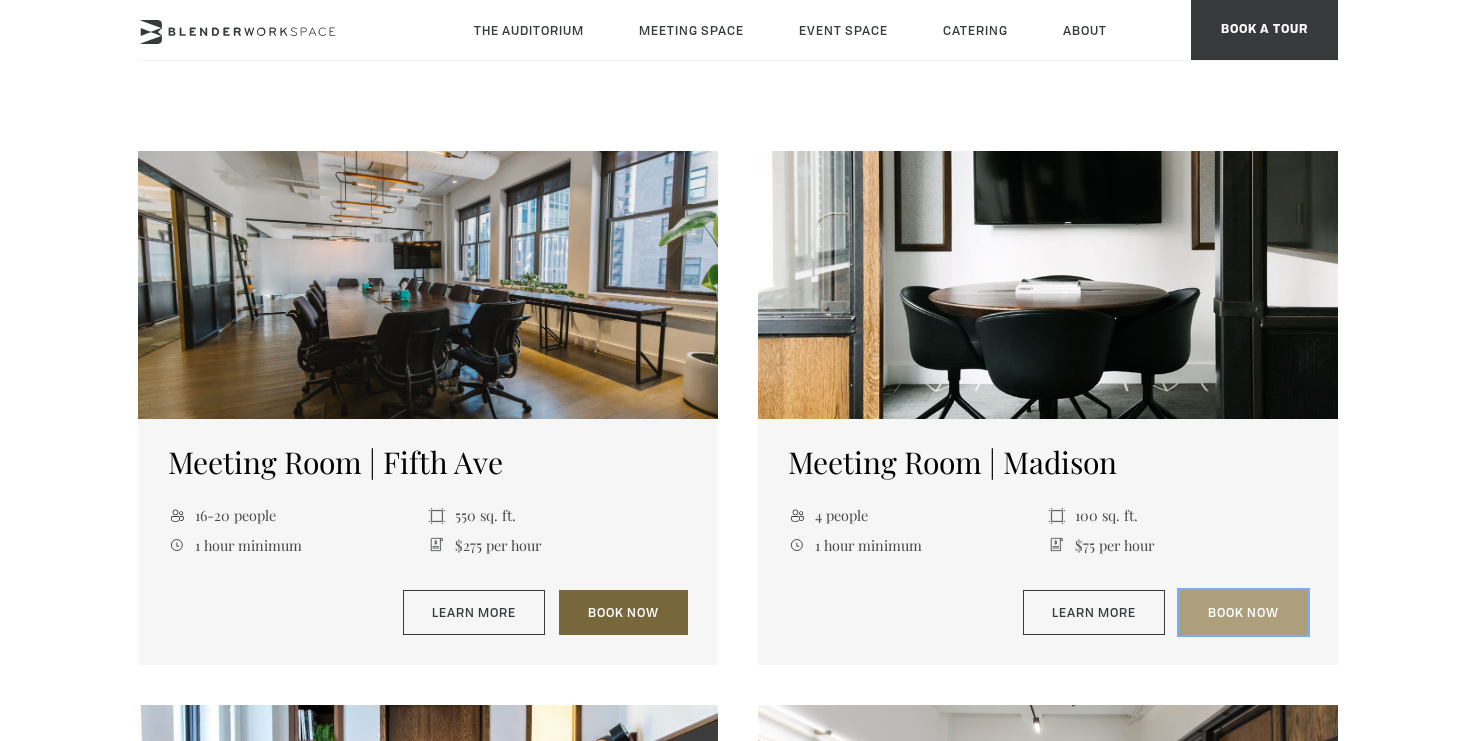 click on "Book Now" at bounding box center [623, 613] 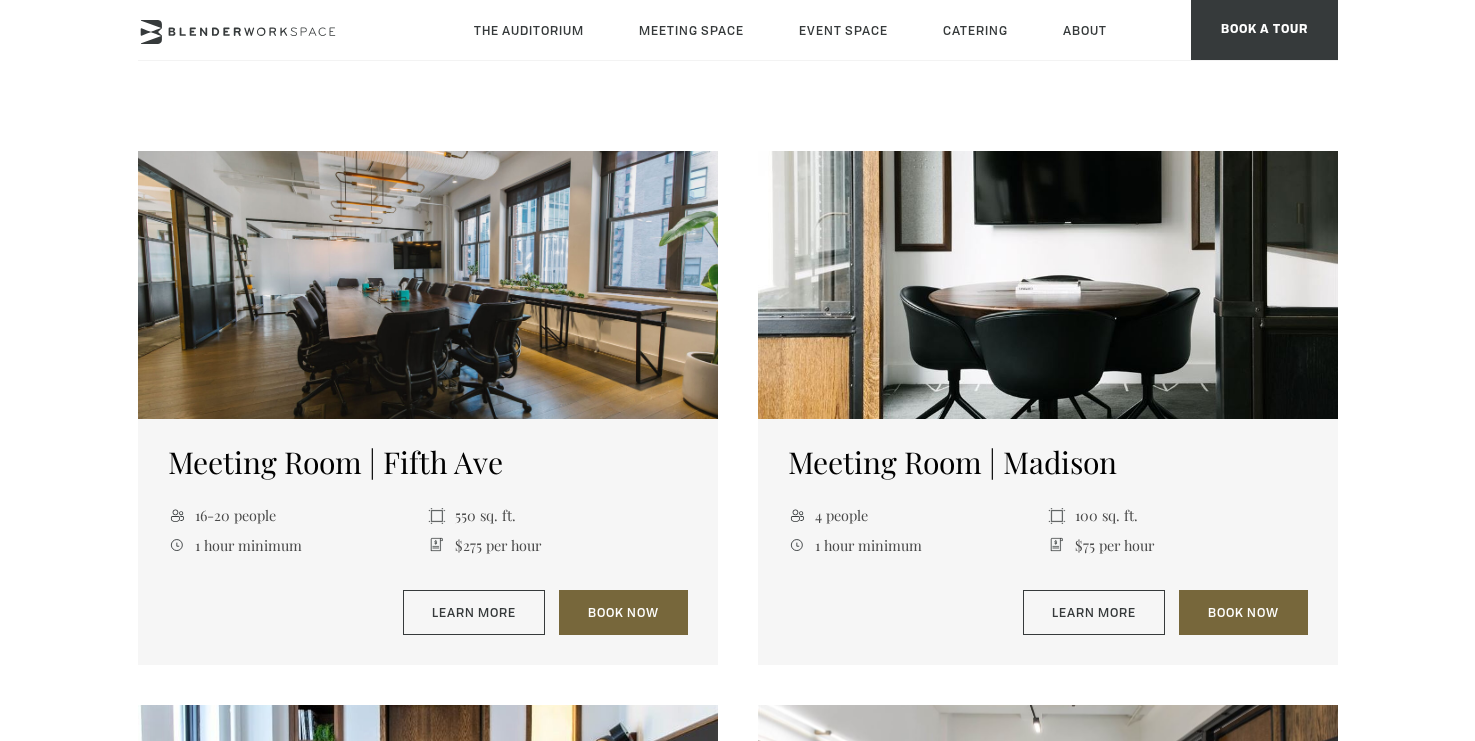 click at bounding box center (428, 285) 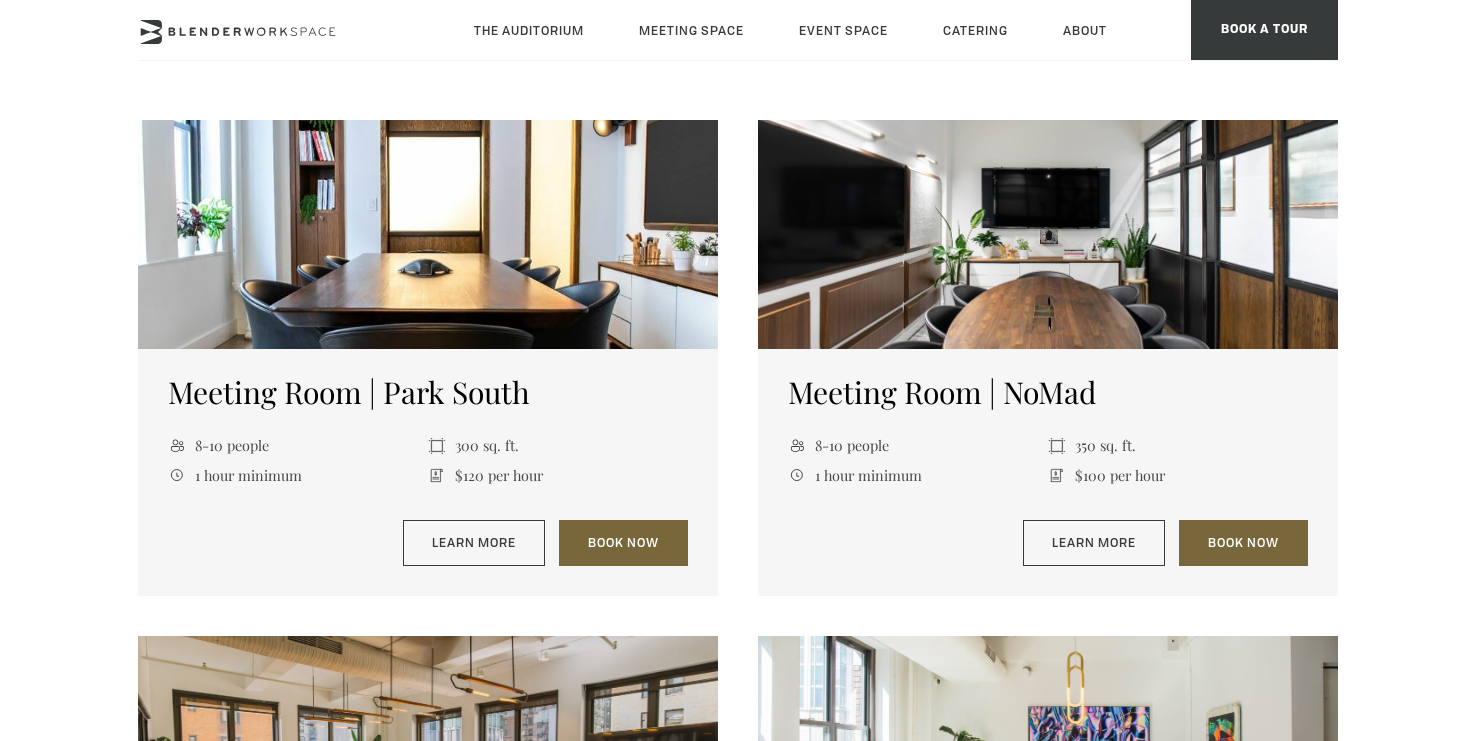 scroll, scrollTop: 672, scrollLeft: 0, axis: vertical 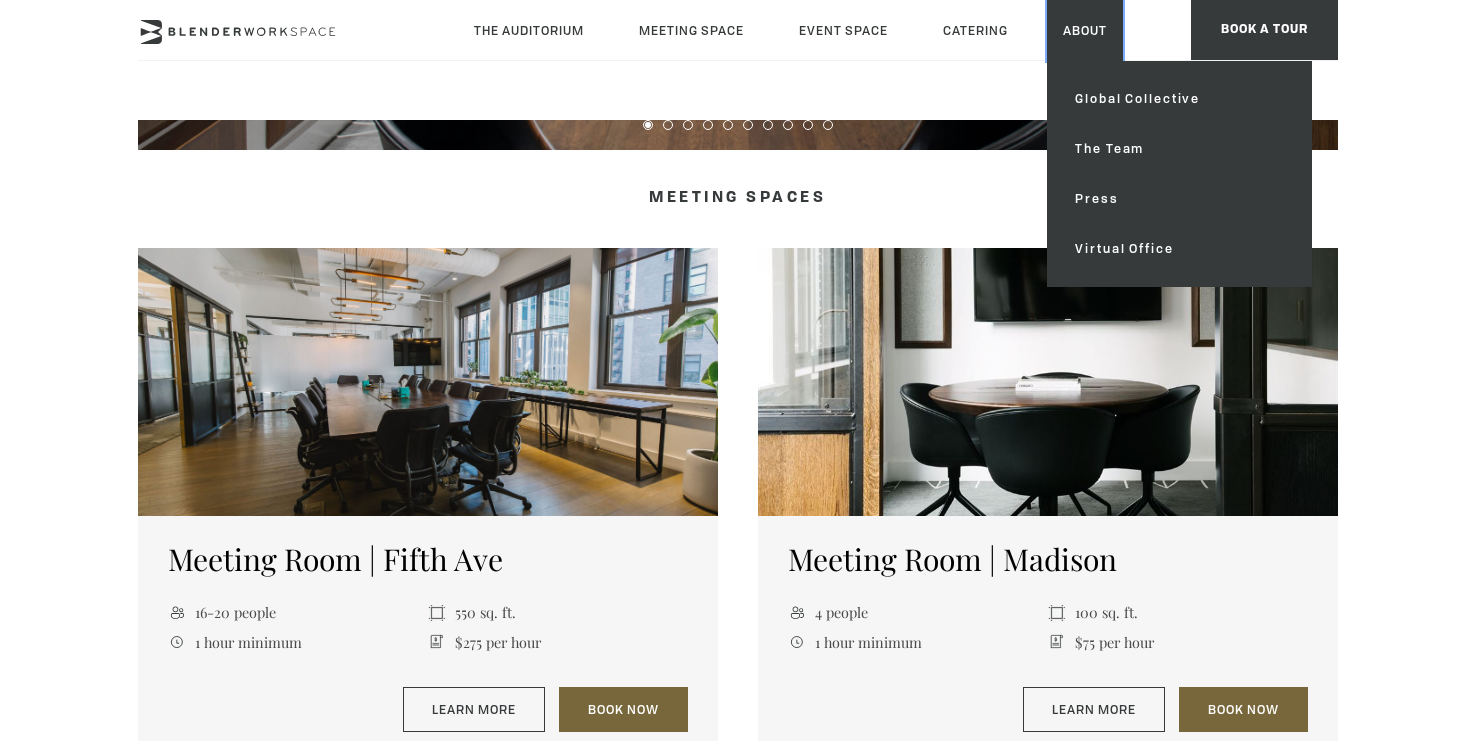 click on "About" at bounding box center [1085, 30] 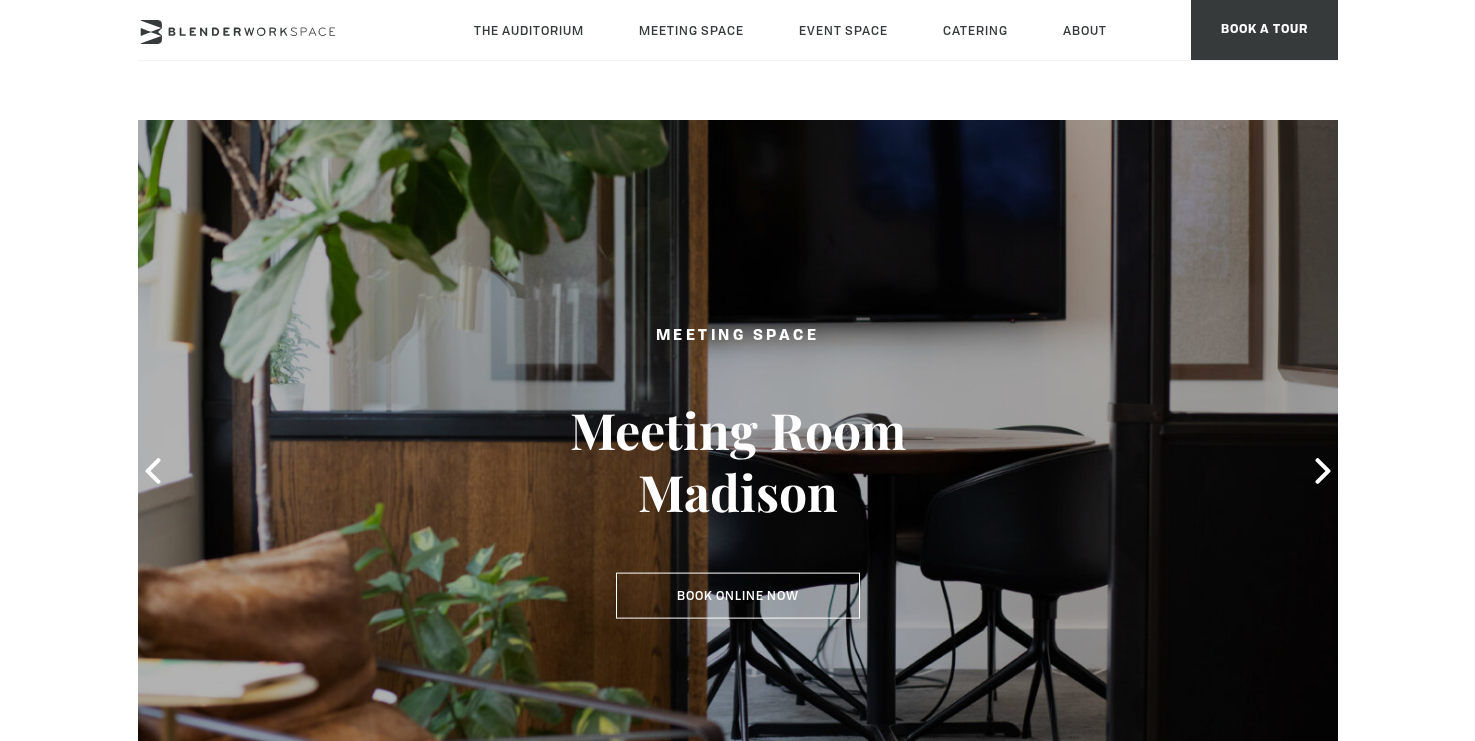 scroll, scrollTop: 0, scrollLeft: 0, axis: both 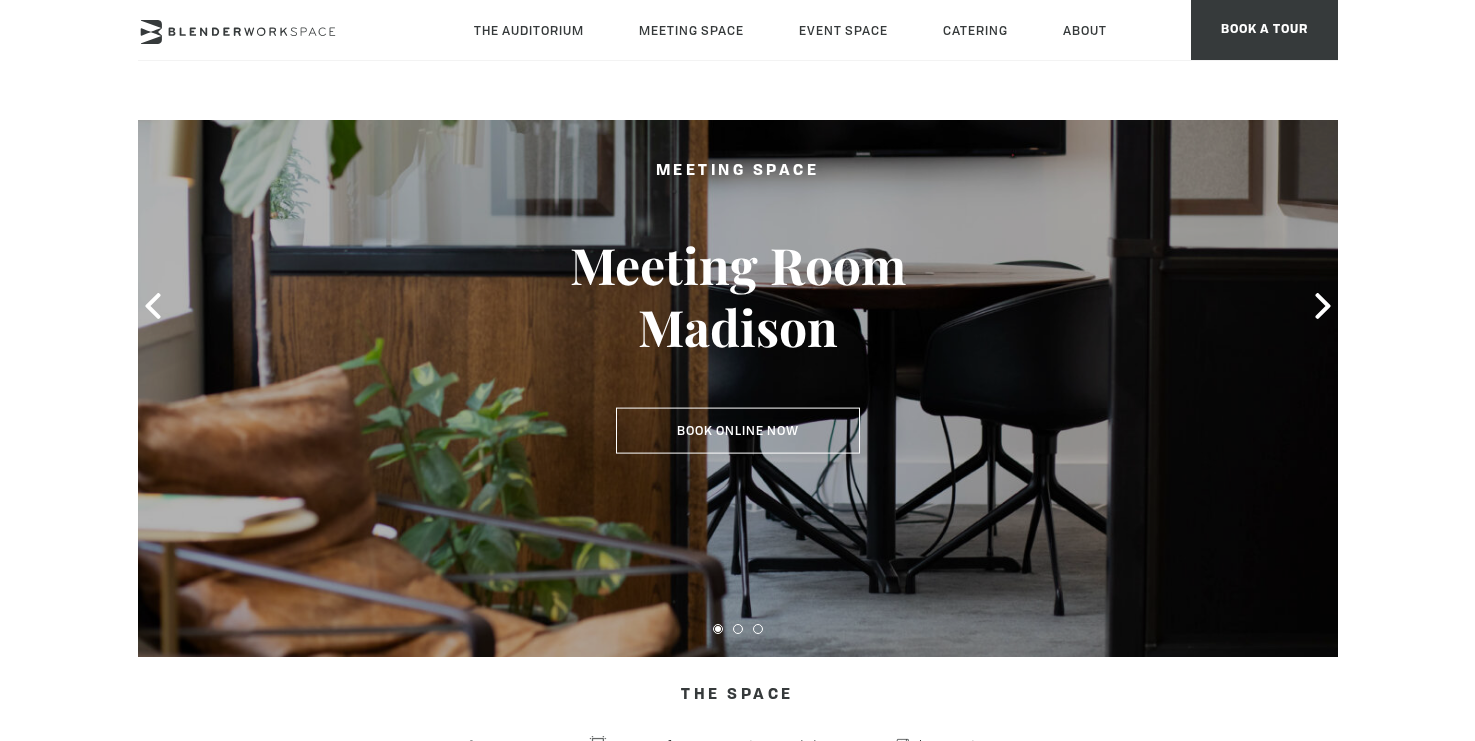 click at bounding box center (738, 306) 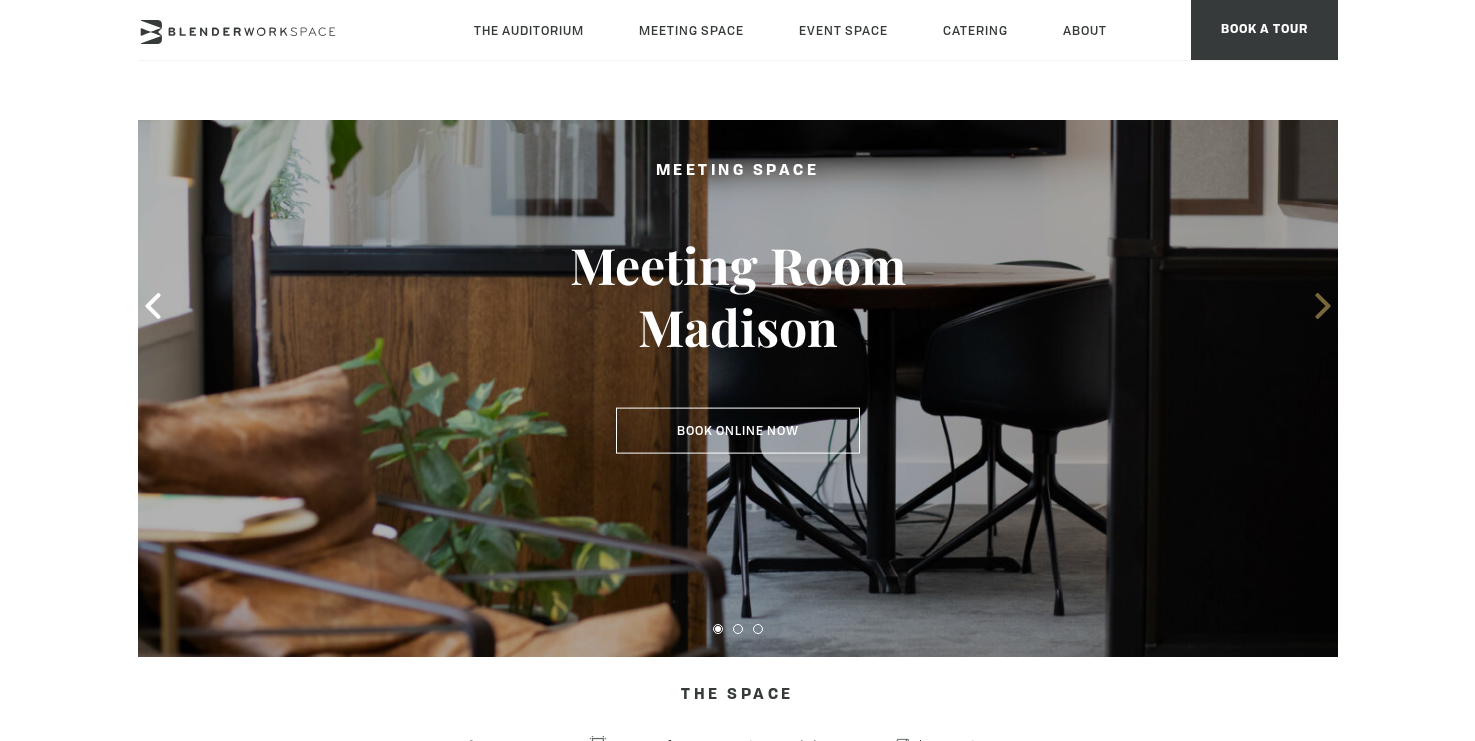 click at bounding box center [1323, 306] 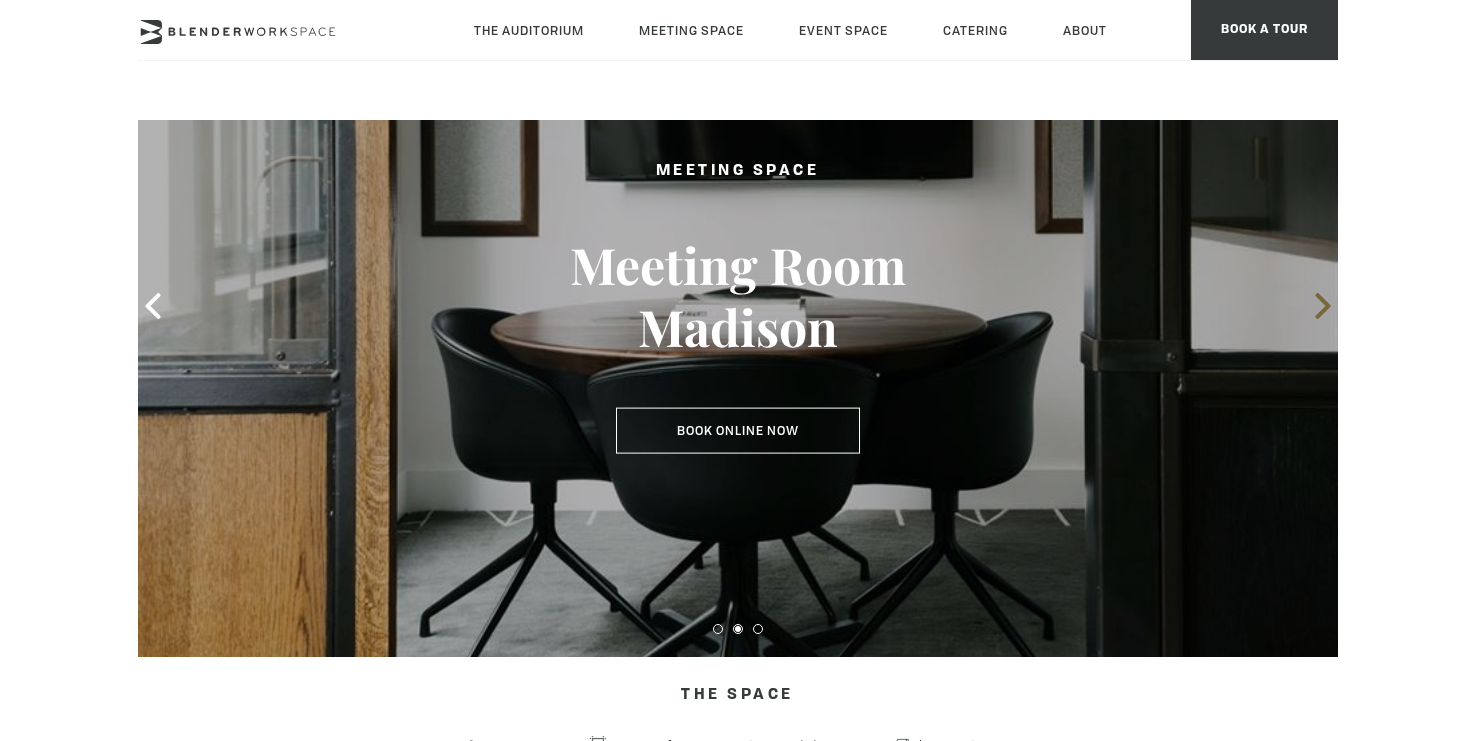 click at bounding box center [1323, 306] 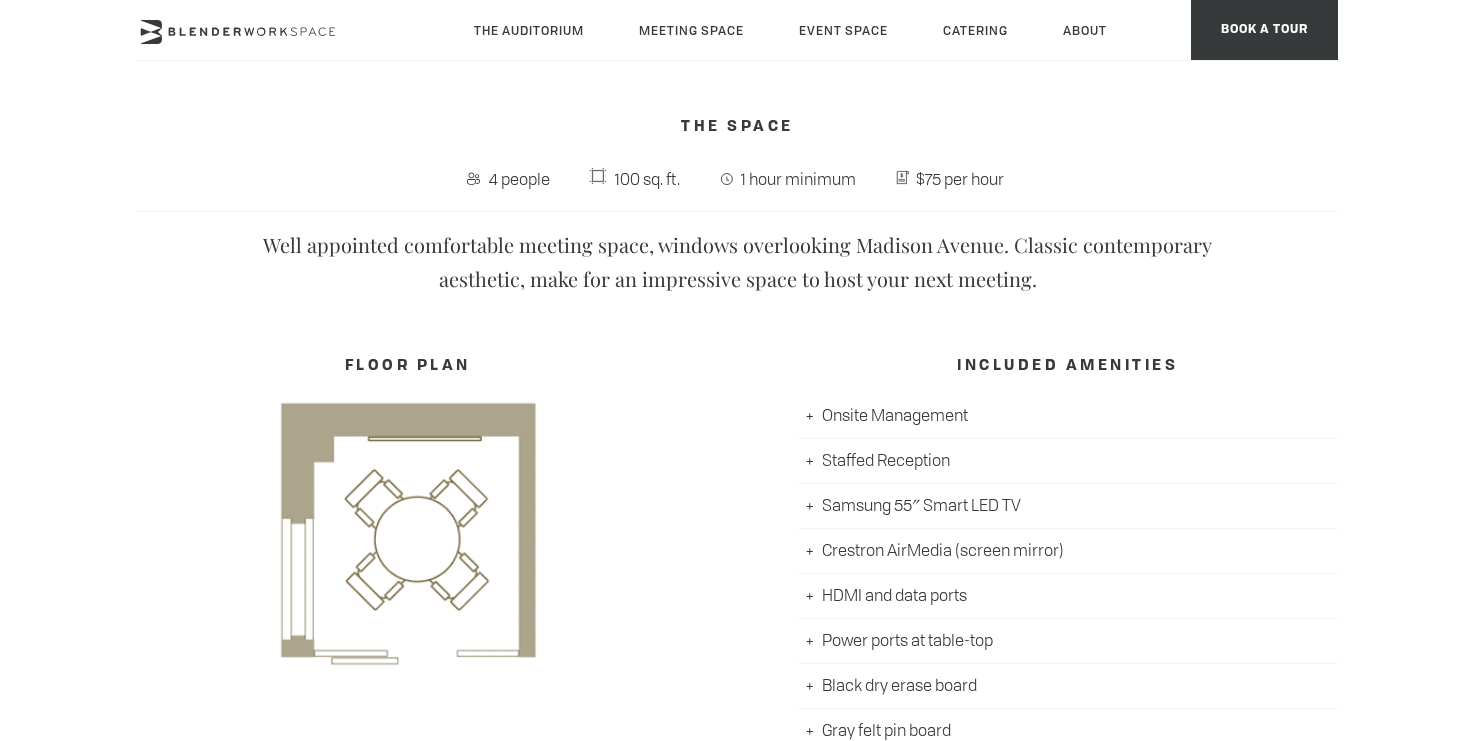scroll, scrollTop: 657, scrollLeft: 0, axis: vertical 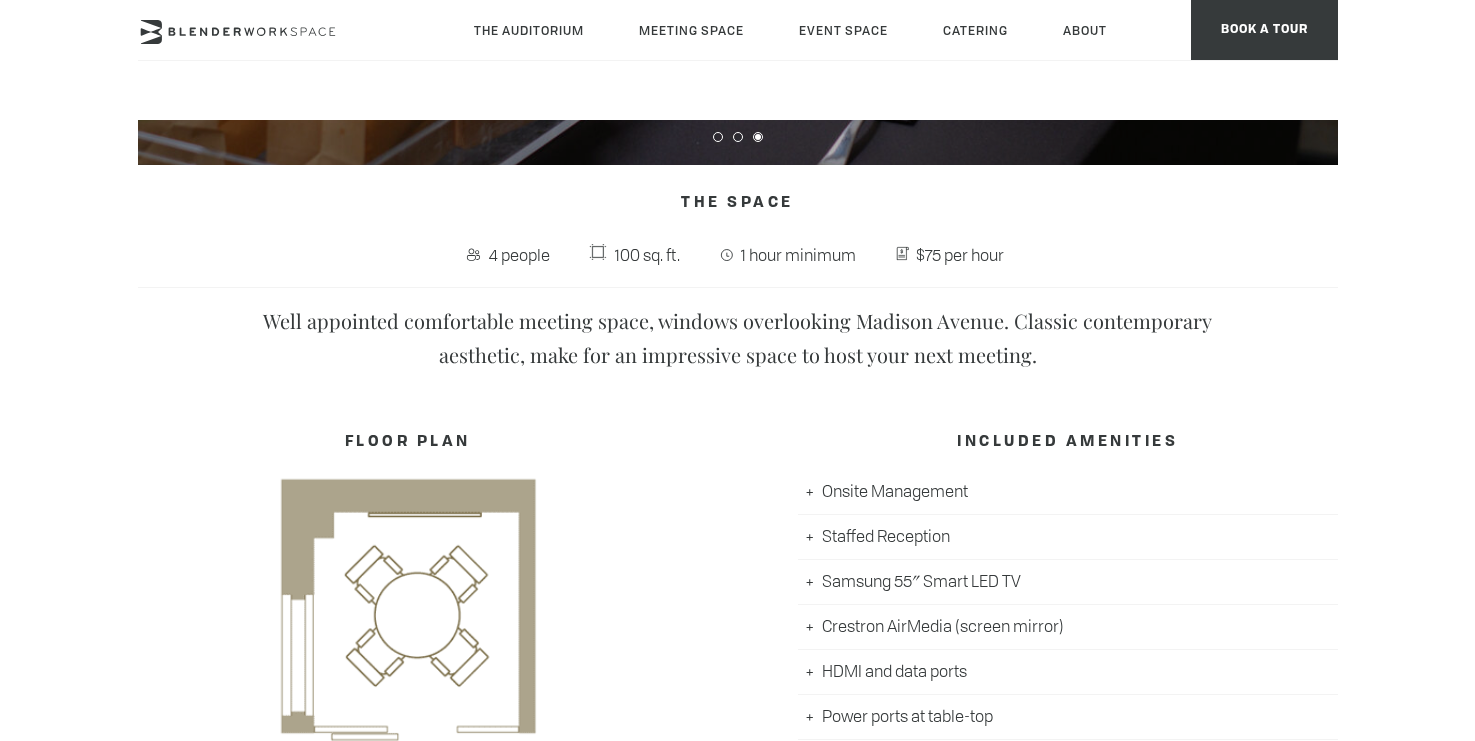 click at bounding box center (408, 610) 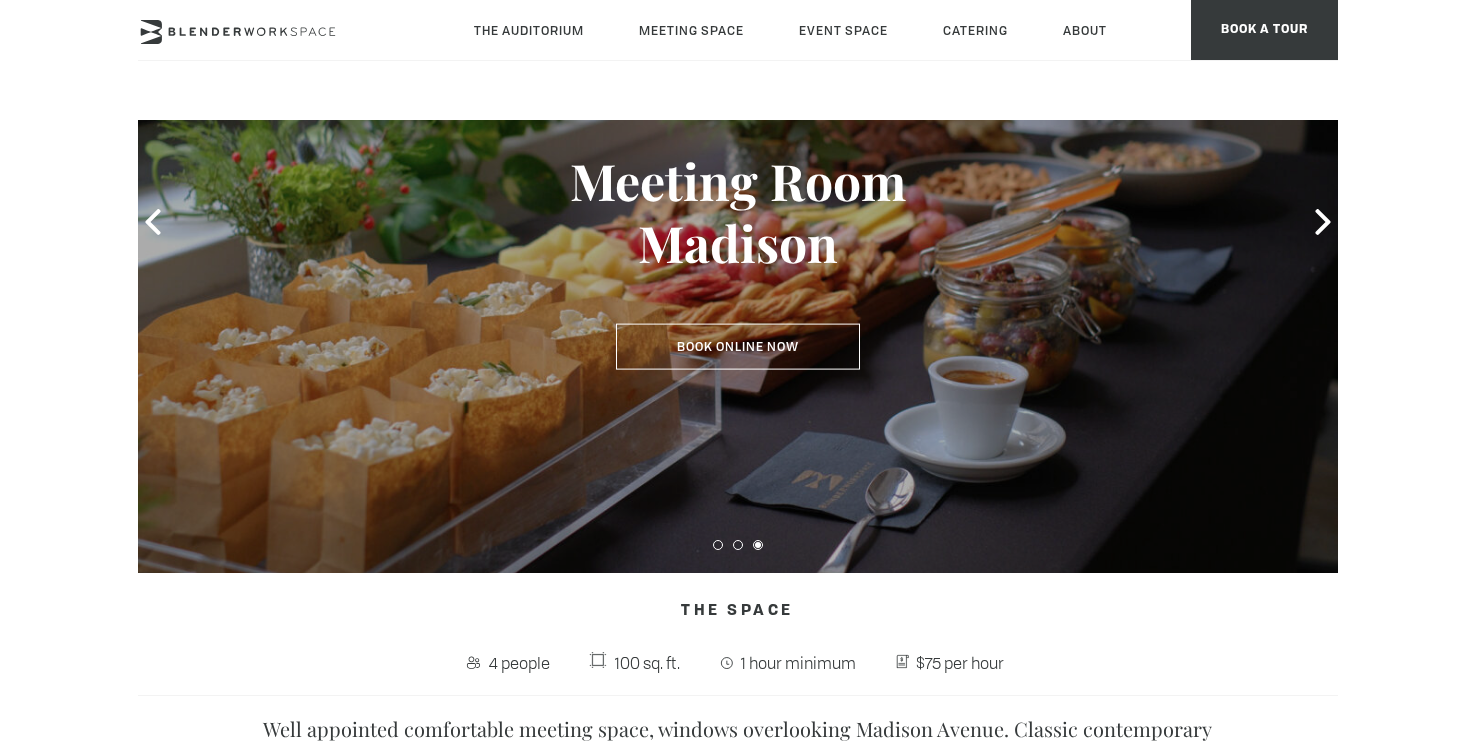 scroll, scrollTop: 41, scrollLeft: 0, axis: vertical 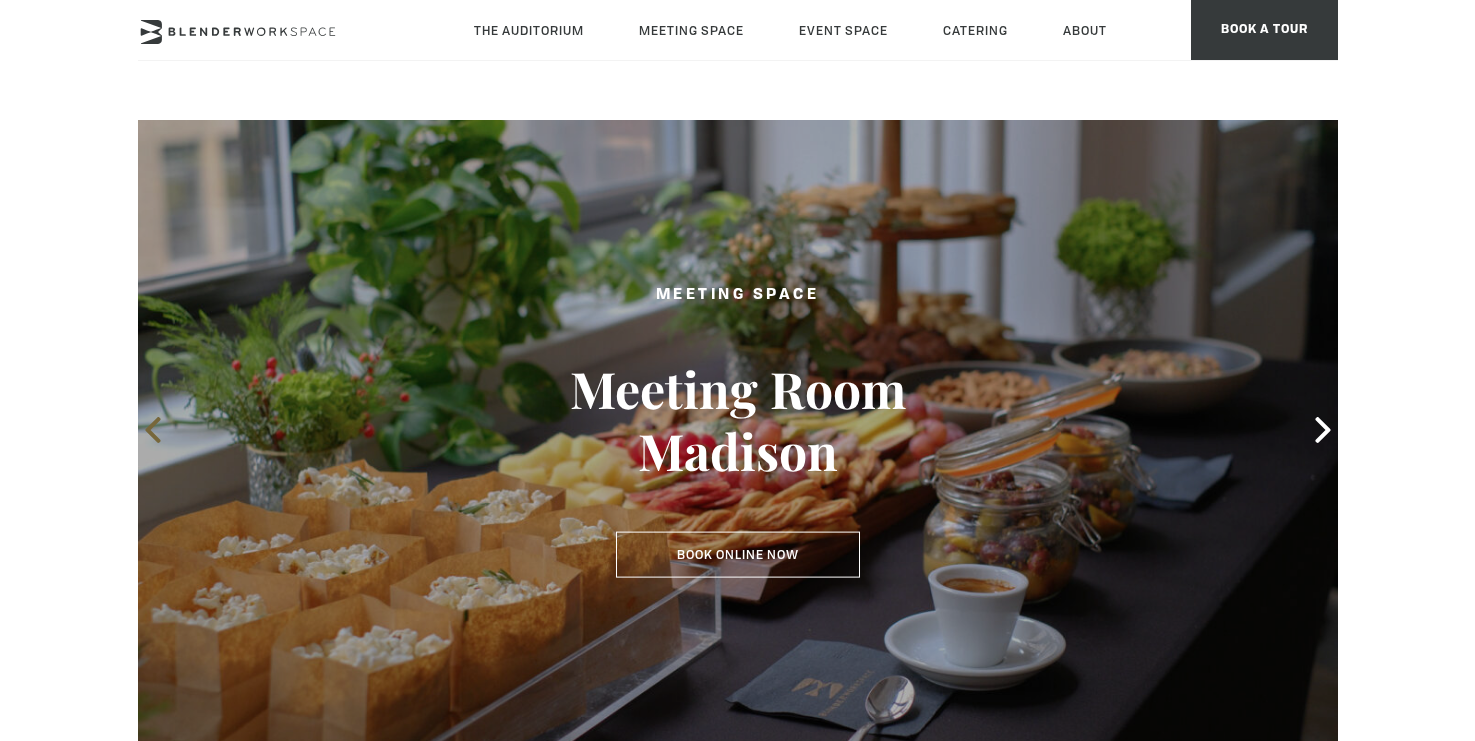 click at bounding box center [153, 430] 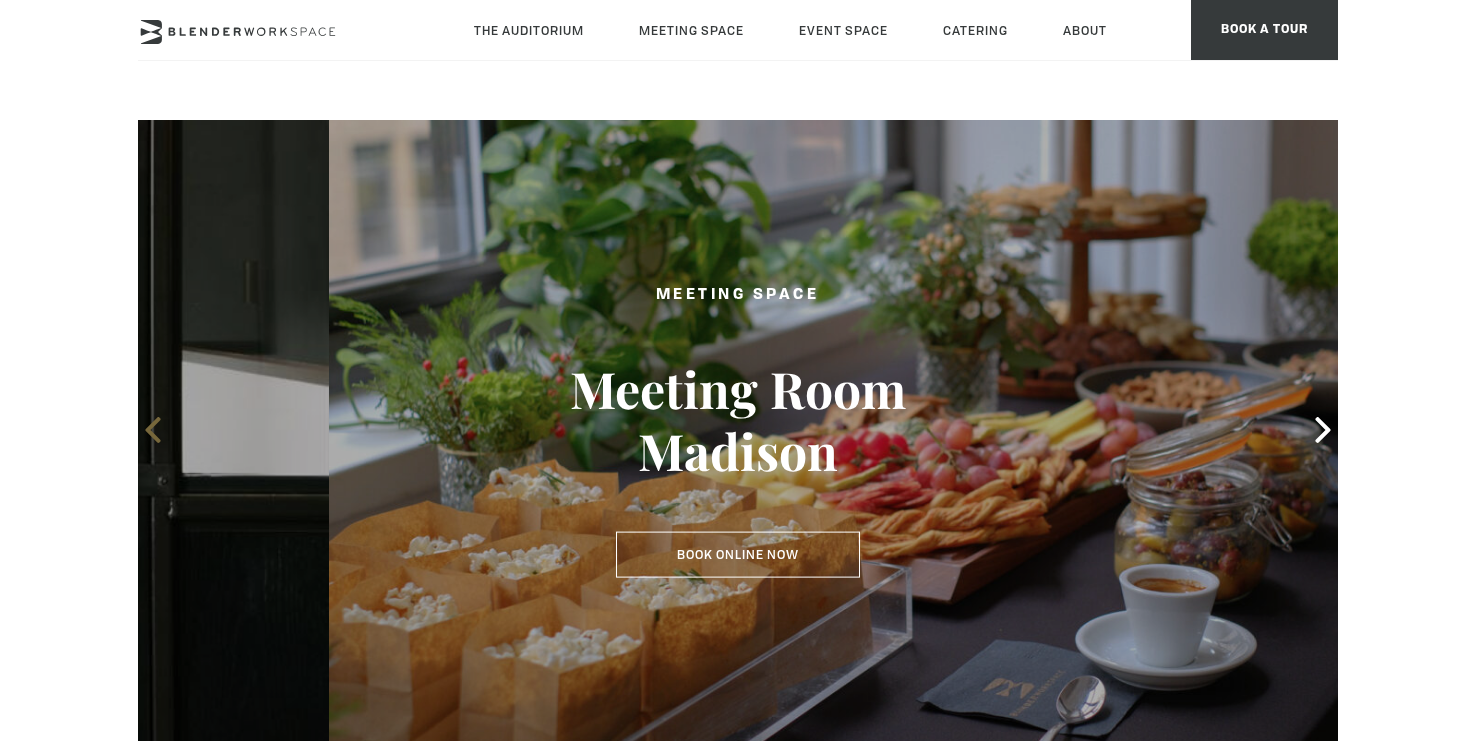 click at bounding box center (153, 430) 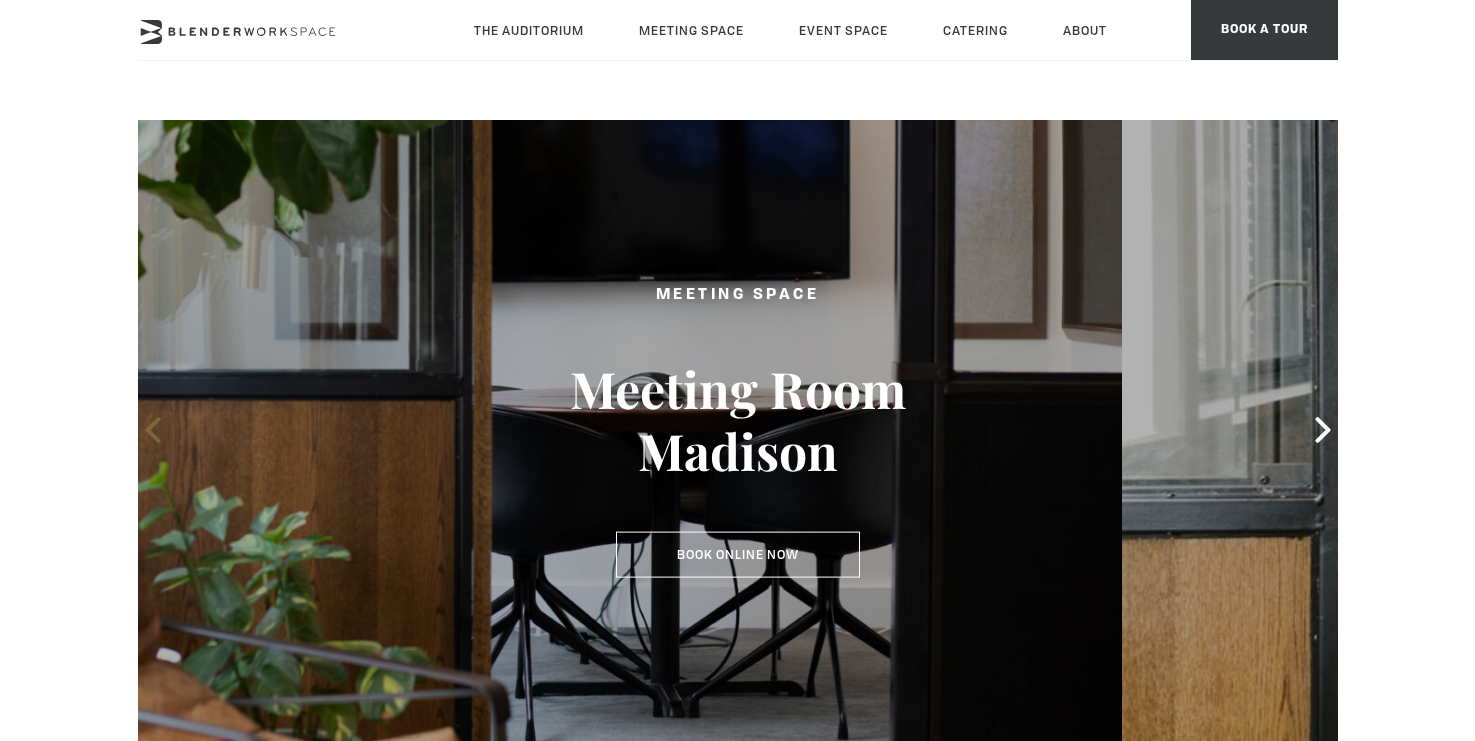 click at bounding box center (153, 430) 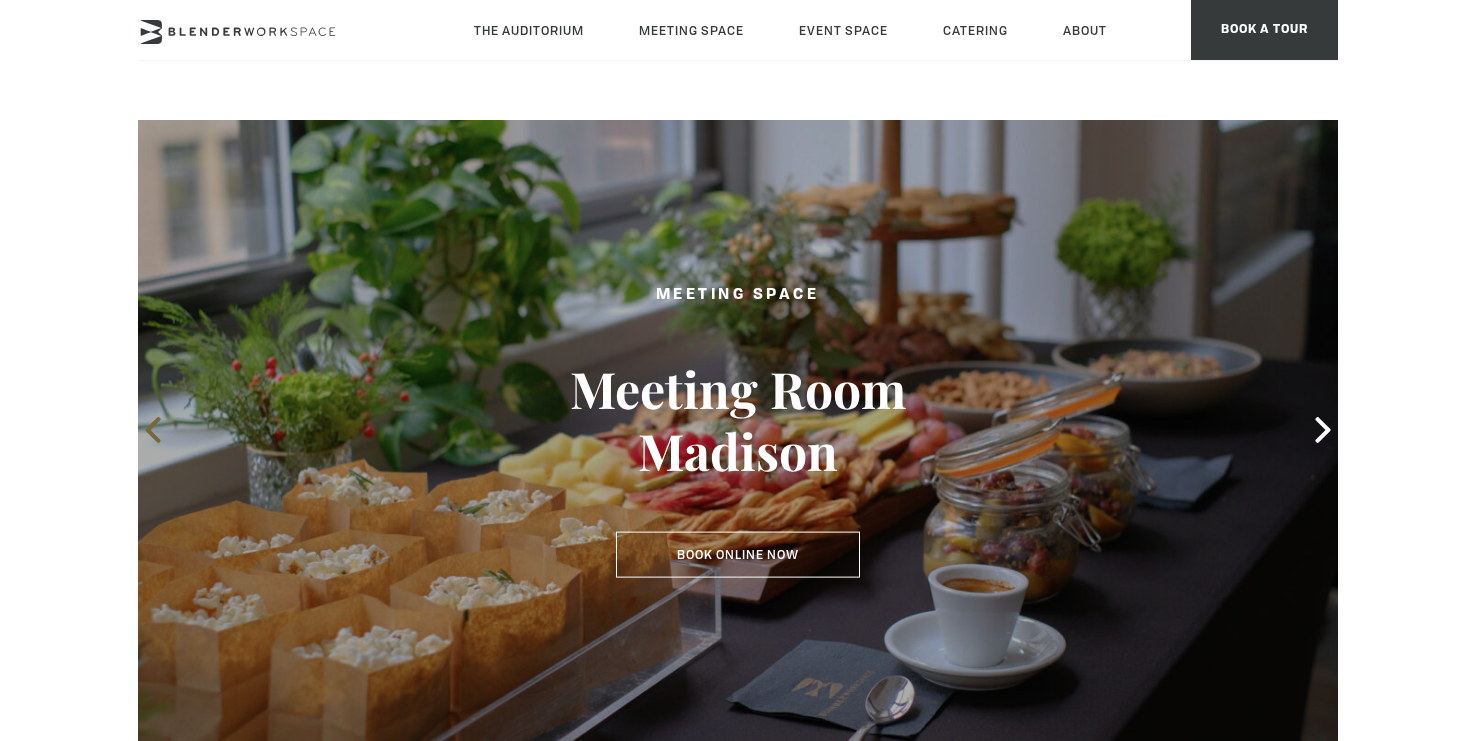 click at bounding box center (153, 430) 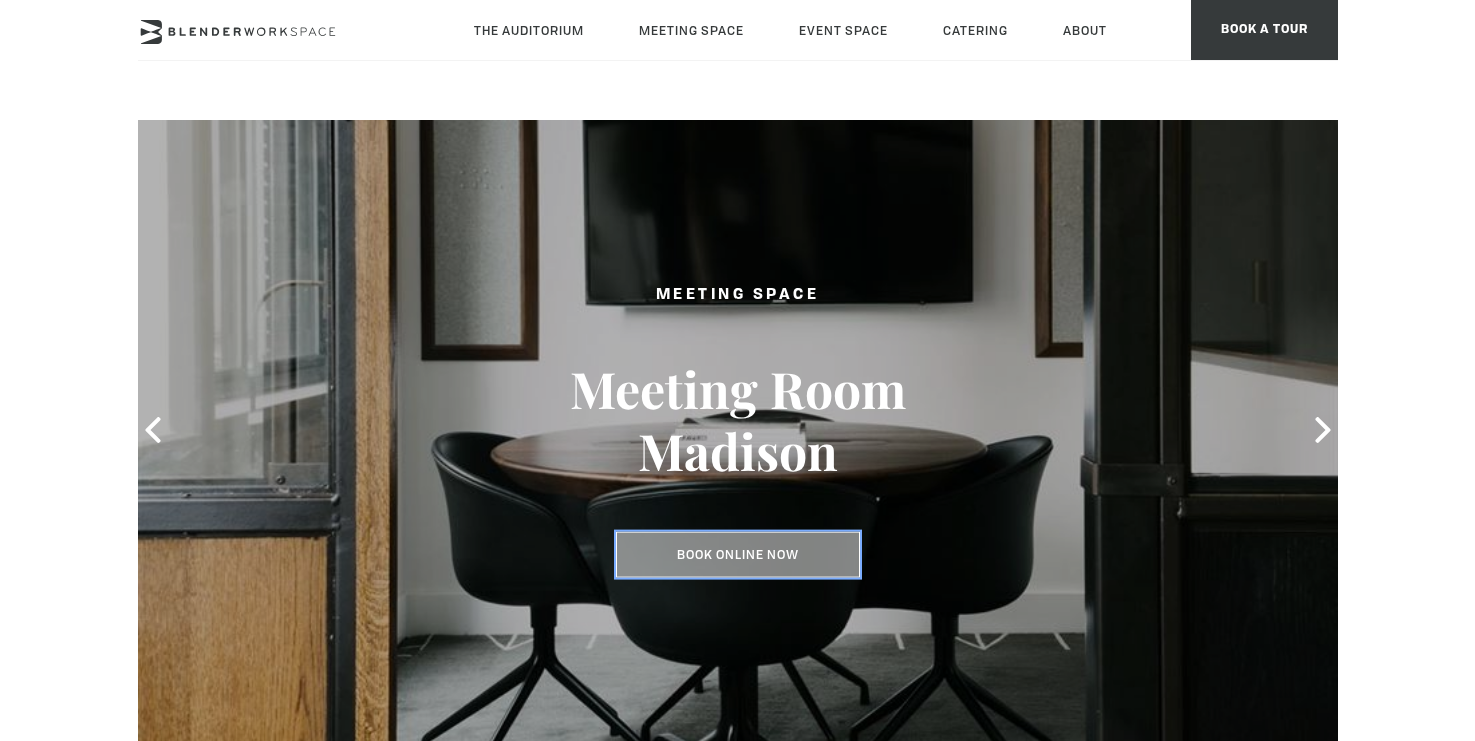 click on "Book Online Now" at bounding box center (738, 555) 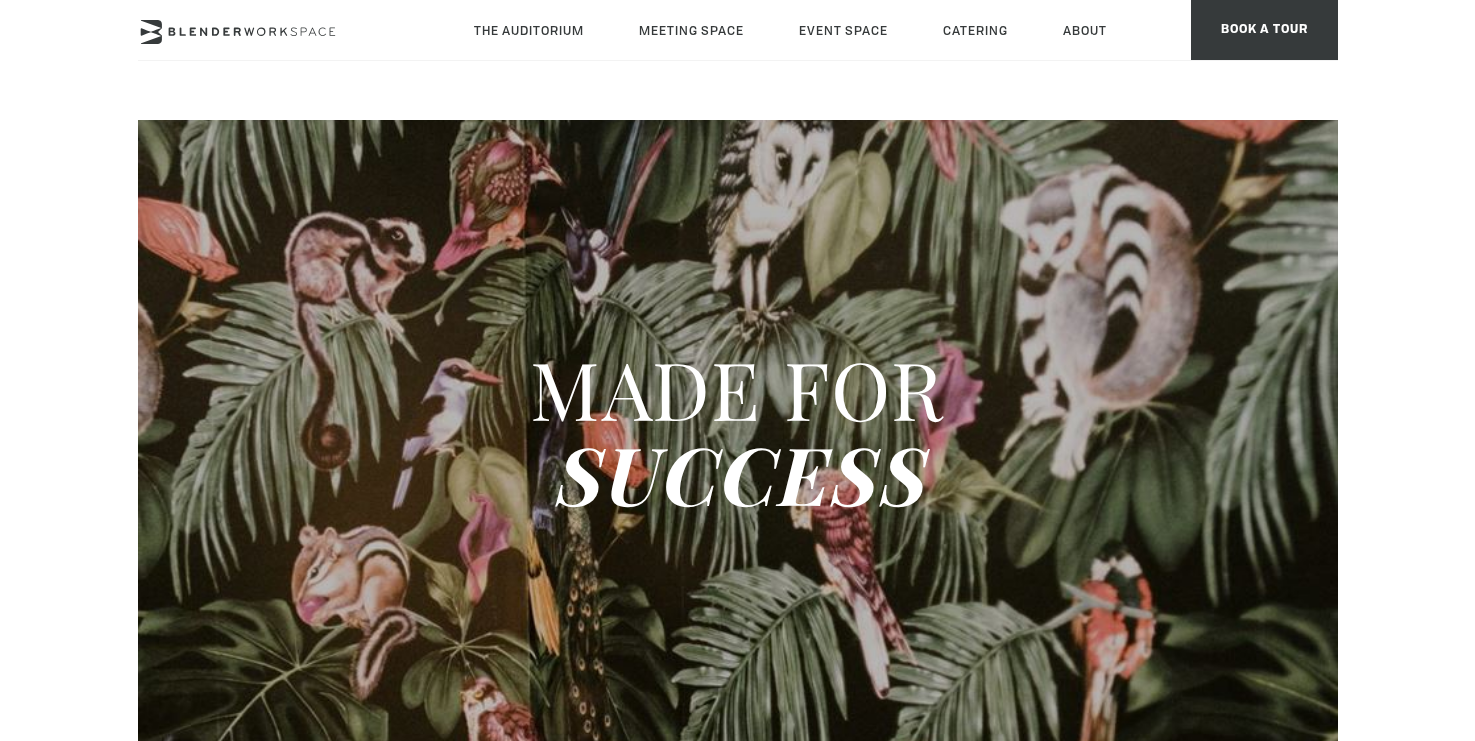 scroll, scrollTop: 0, scrollLeft: 0, axis: both 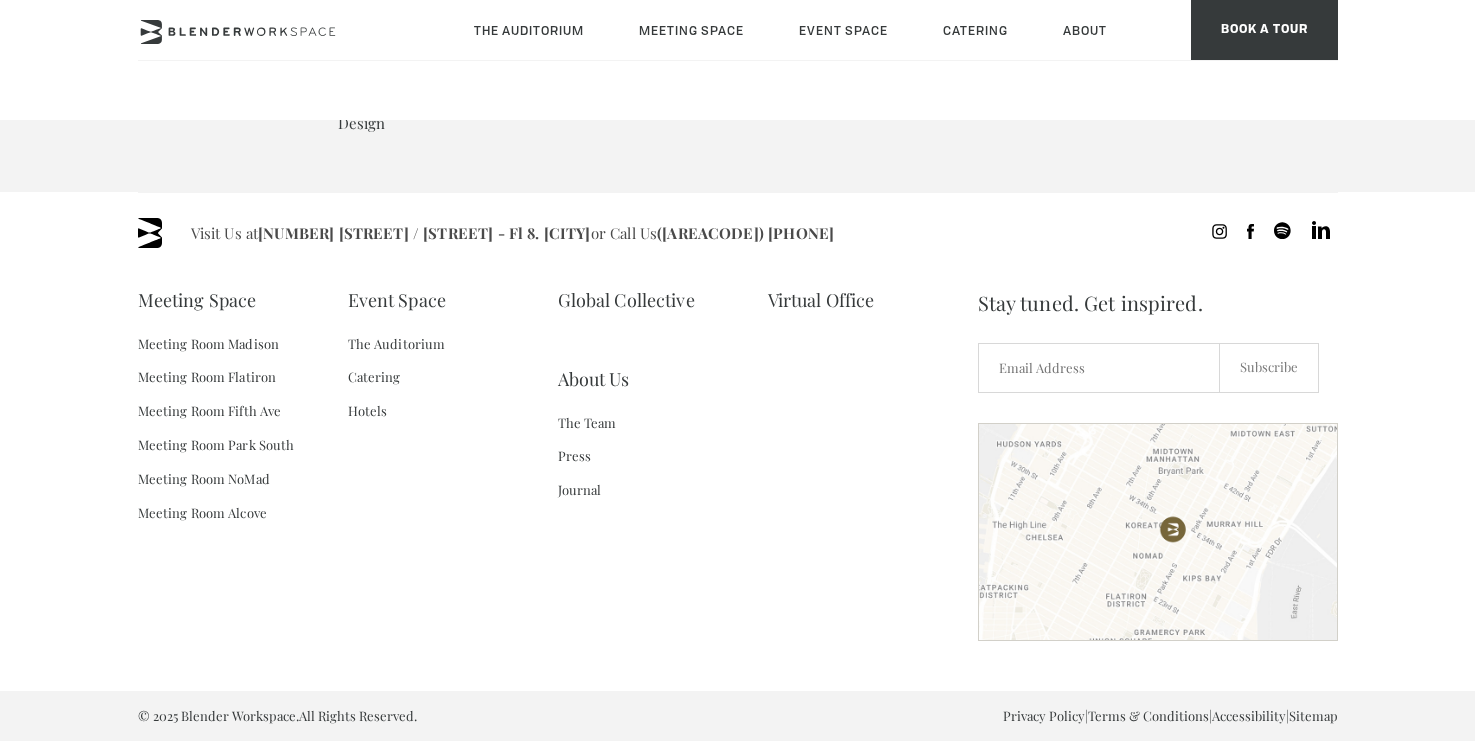 click on "Press" at bounding box center (663, 456) 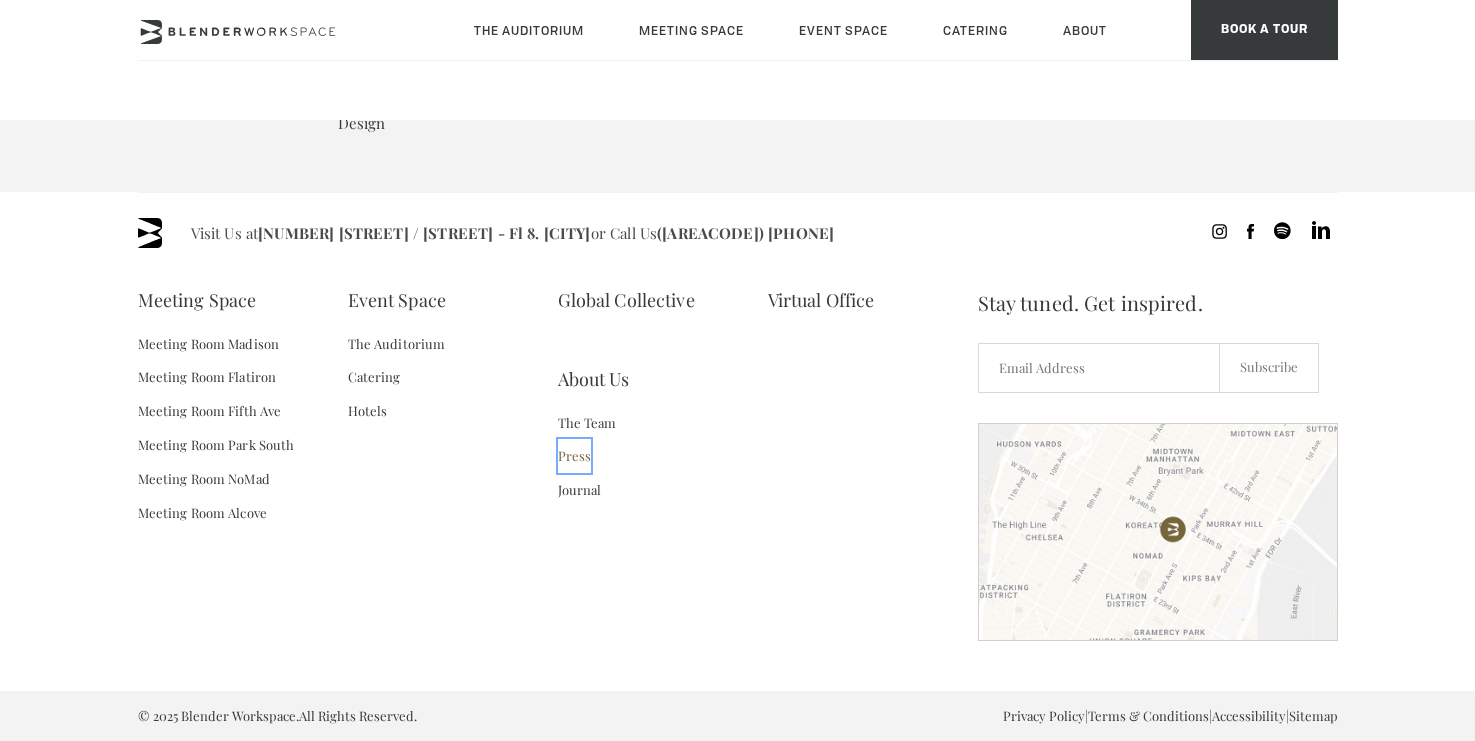 click on "Press" at bounding box center (575, 456) 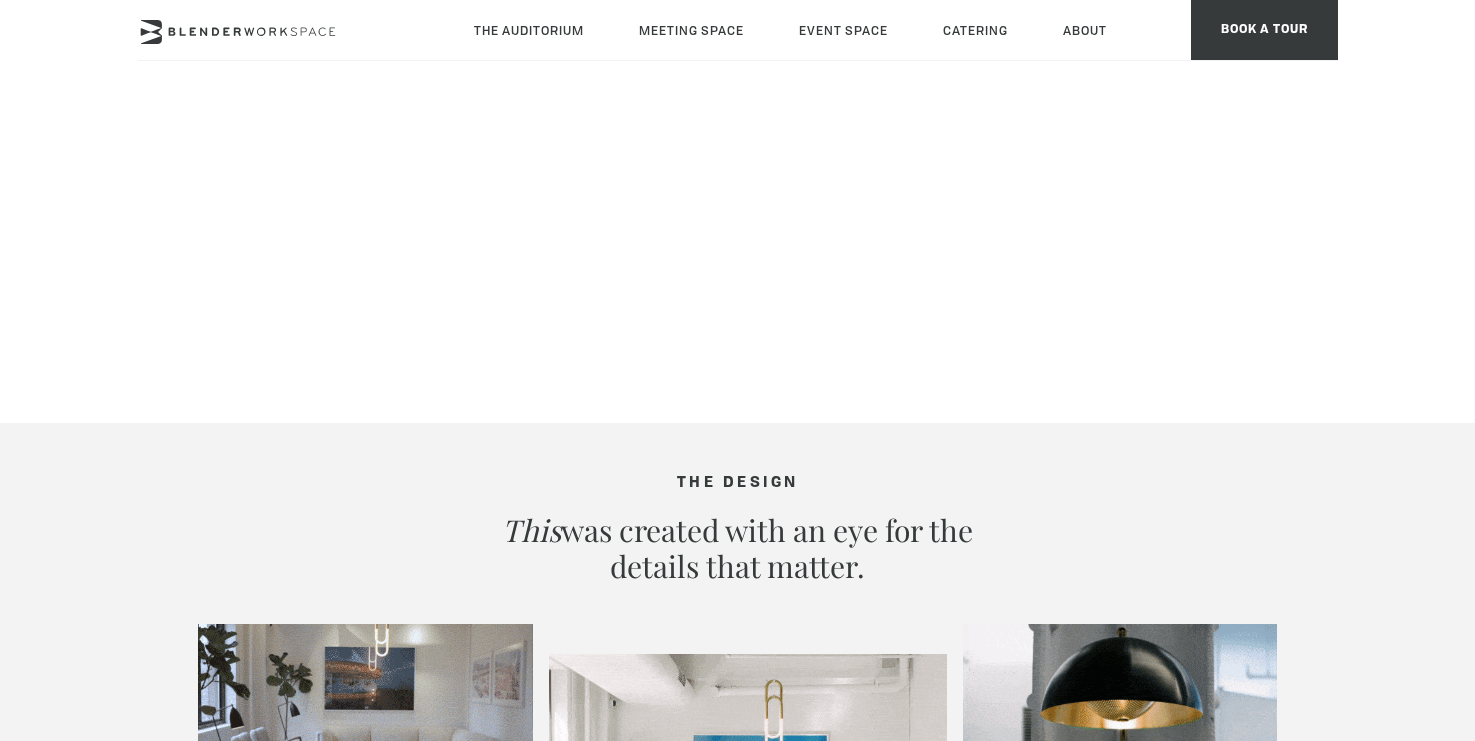 scroll, scrollTop: 2609, scrollLeft: 0, axis: vertical 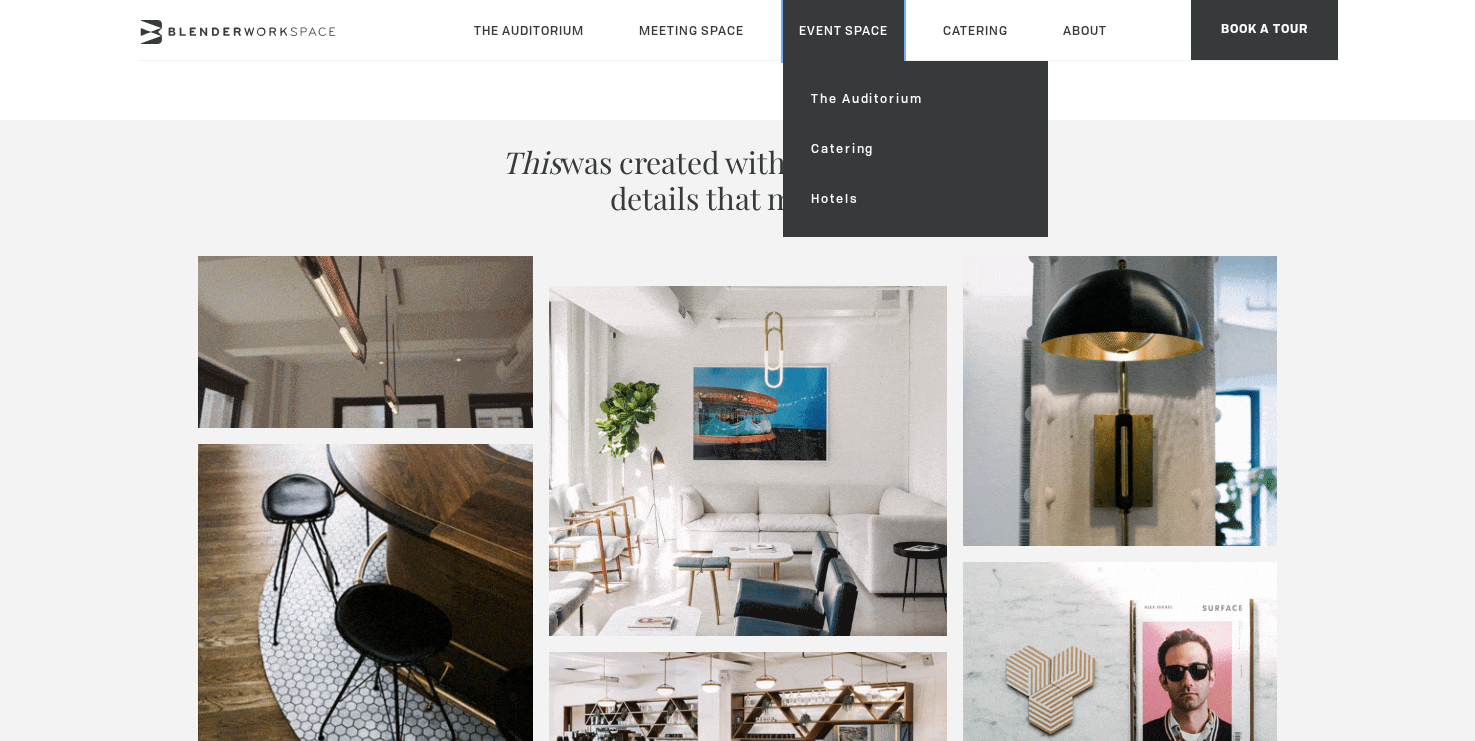 click on "Event Space" at bounding box center [843, 30] 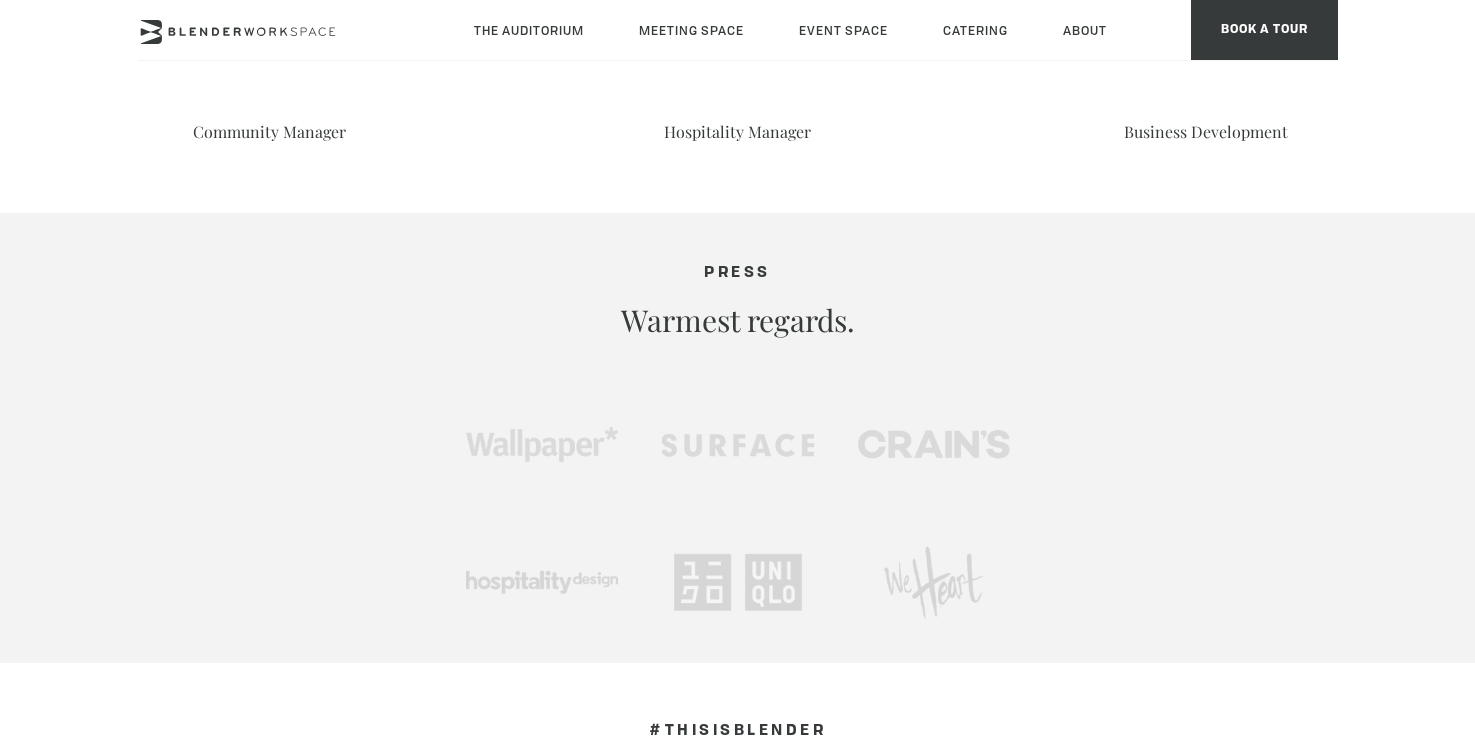scroll, scrollTop: 899, scrollLeft: 0, axis: vertical 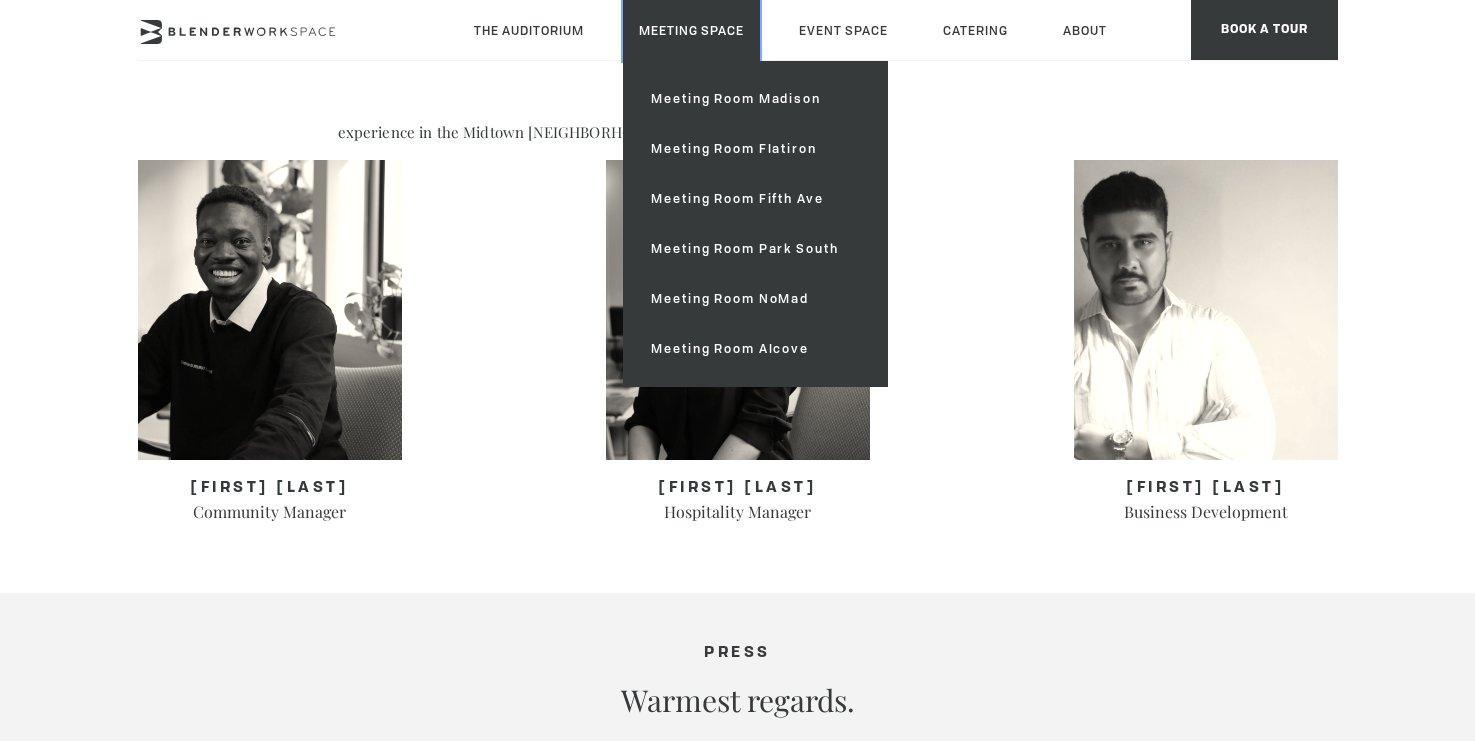 click on "Meeting Space" at bounding box center [691, 30] 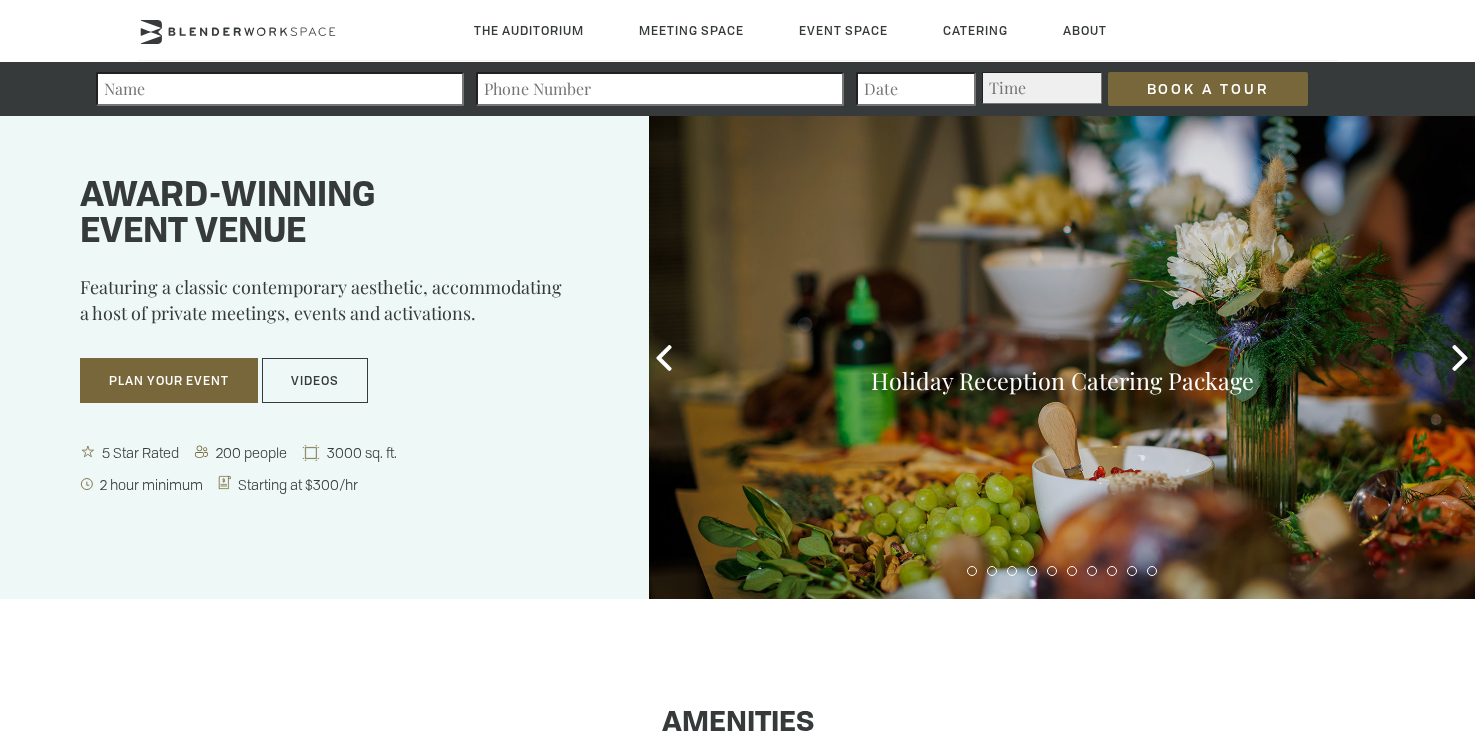 scroll, scrollTop: 0, scrollLeft: 0, axis: both 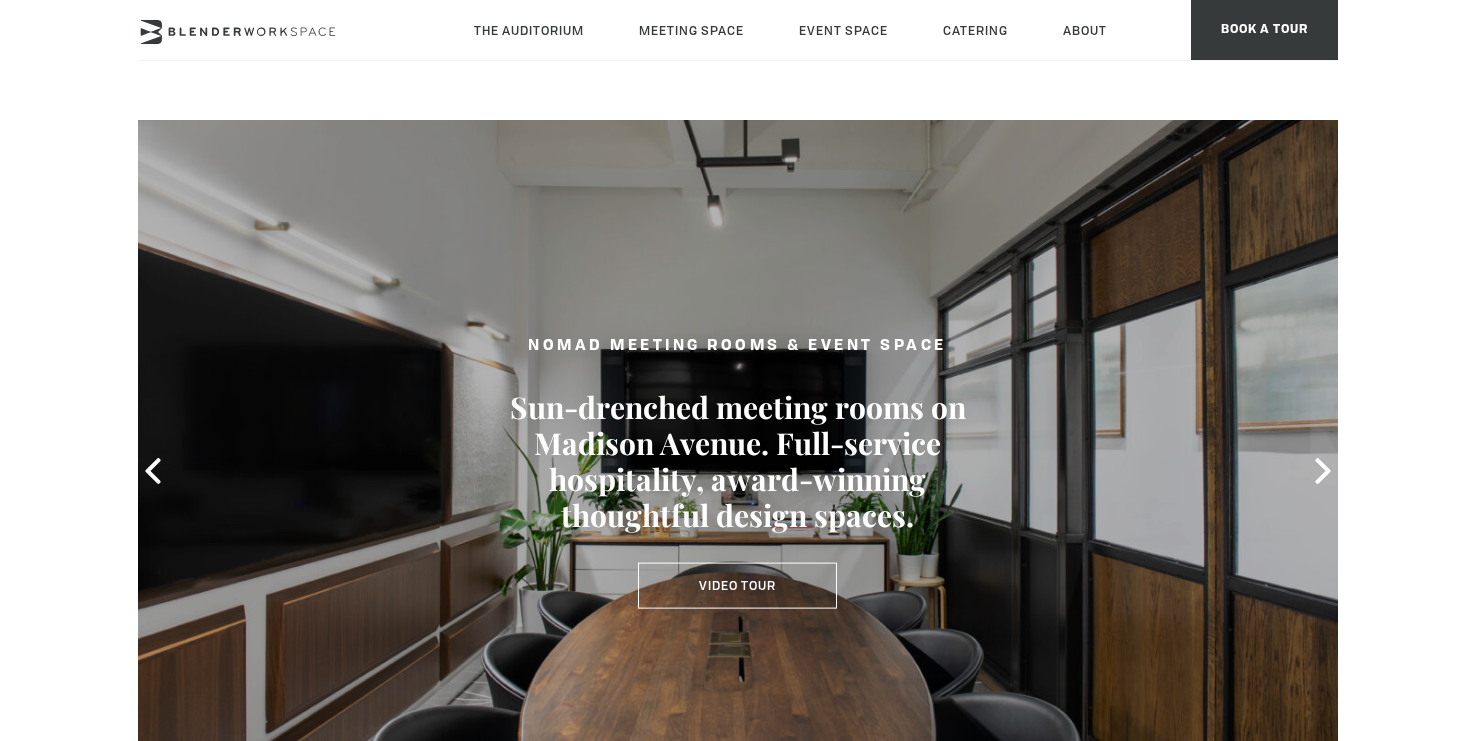 click at bounding box center [738, 471] 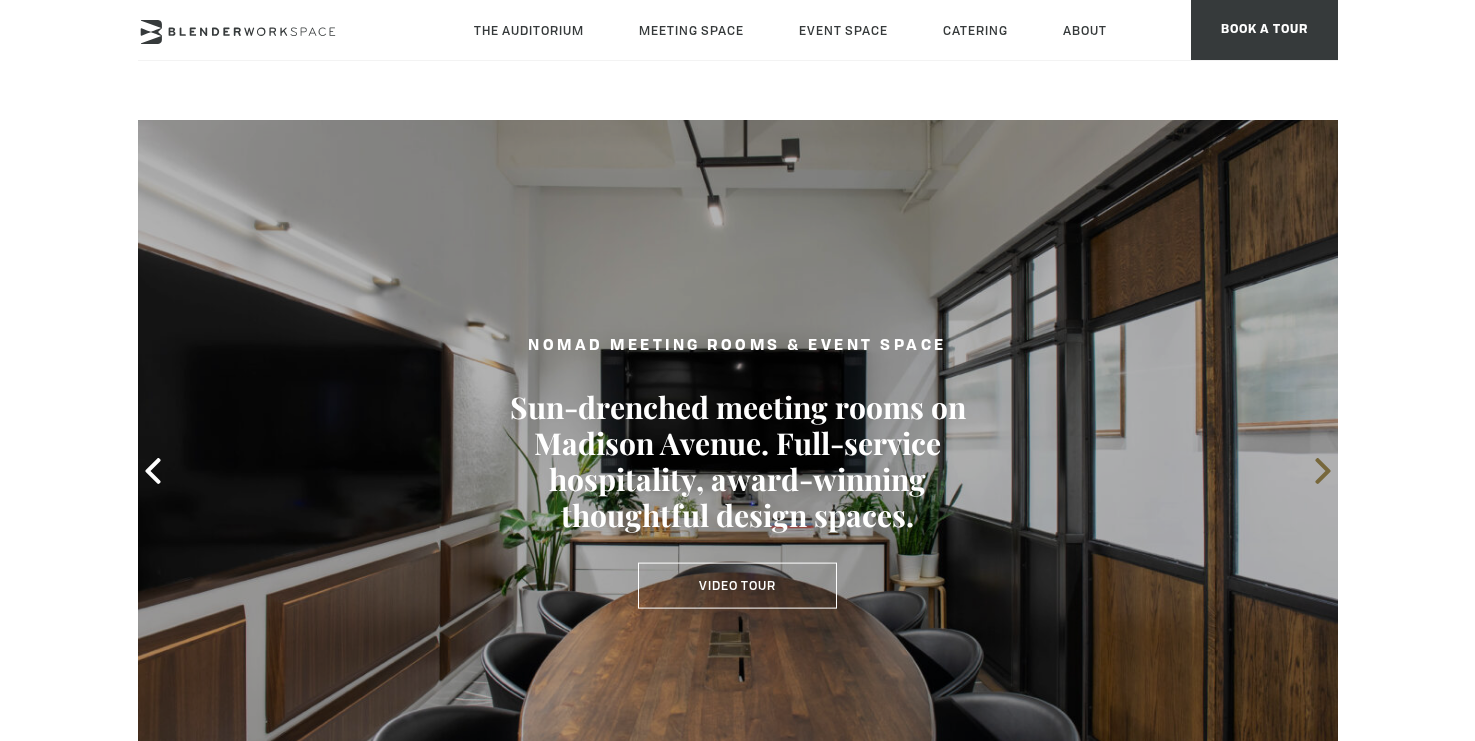 click at bounding box center [1323, 471] 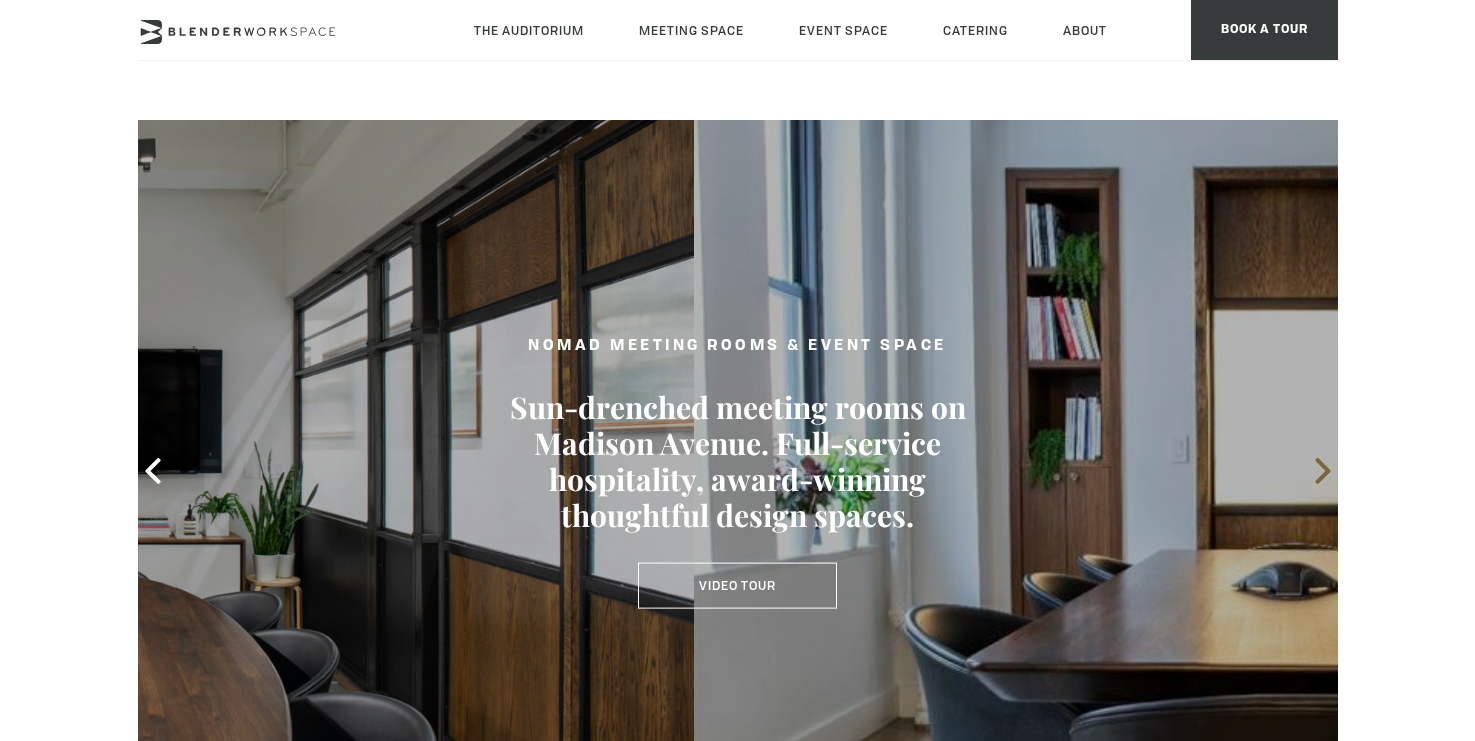 click at bounding box center (1323, 471) 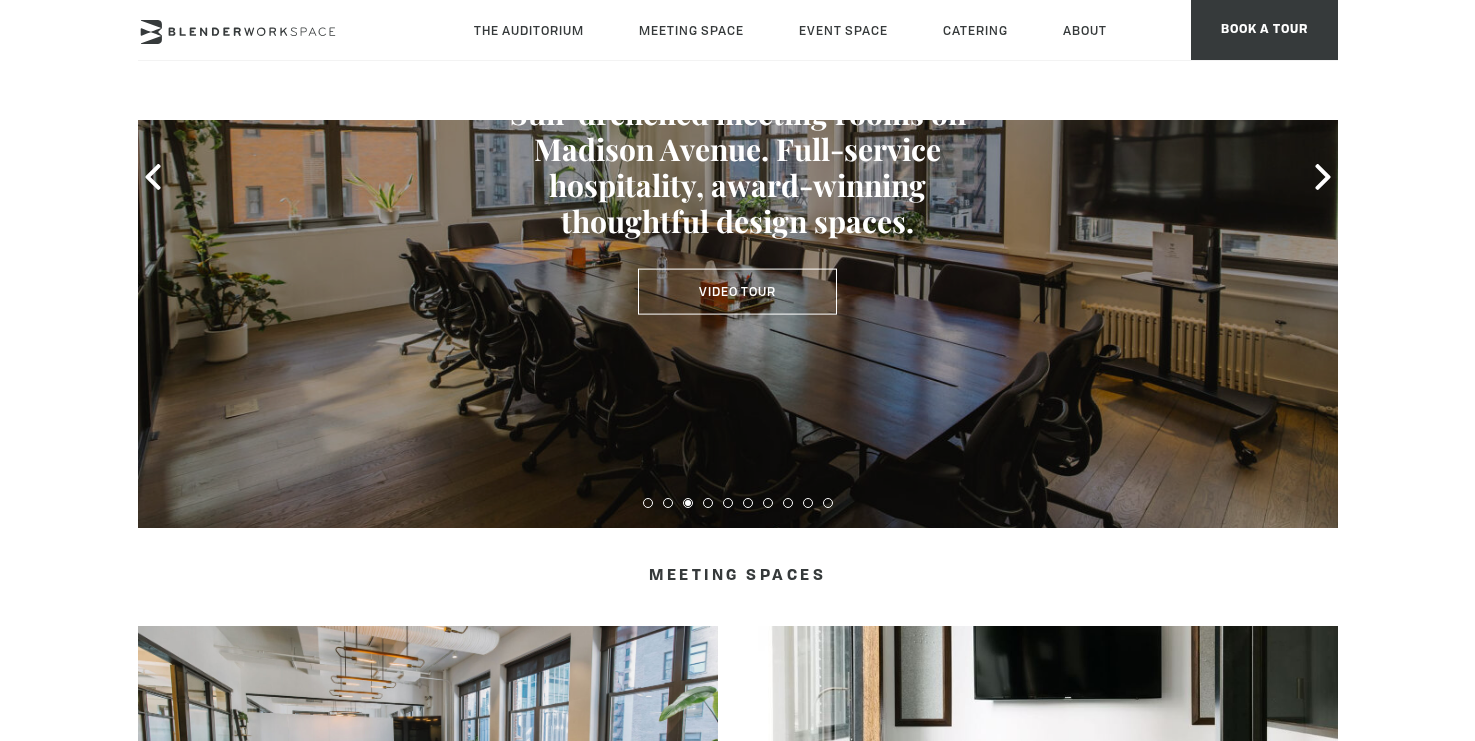 scroll, scrollTop: 218, scrollLeft: 0, axis: vertical 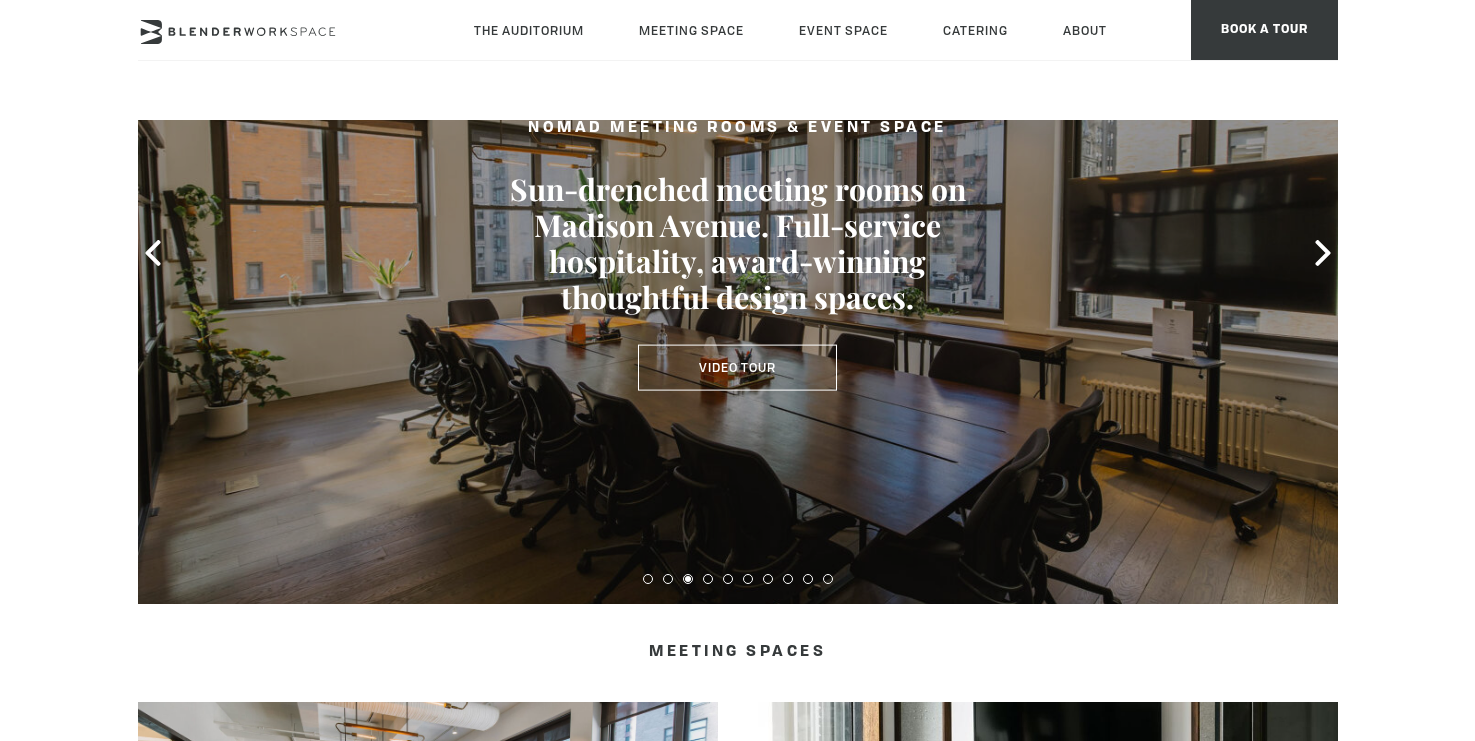 click on "NOMAD MEETING ROOMS & EVENT SPACE
Sun-drenched meeting rooms on Madison Avenue. Full-service hospitality, award-winning thoughtful design spaces.
Video Tour" at bounding box center (738, 253) 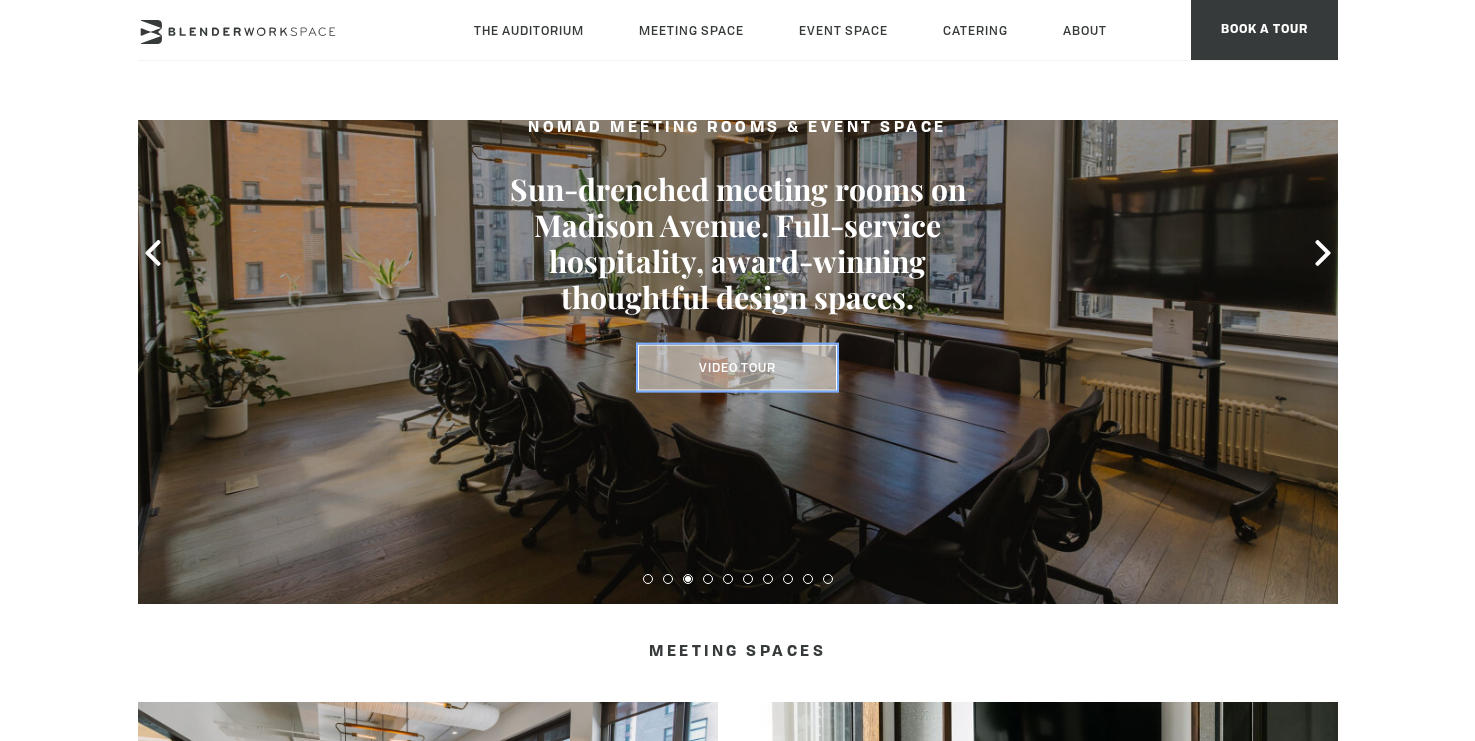 click on "Video Tour" at bounding box center [737, 368] 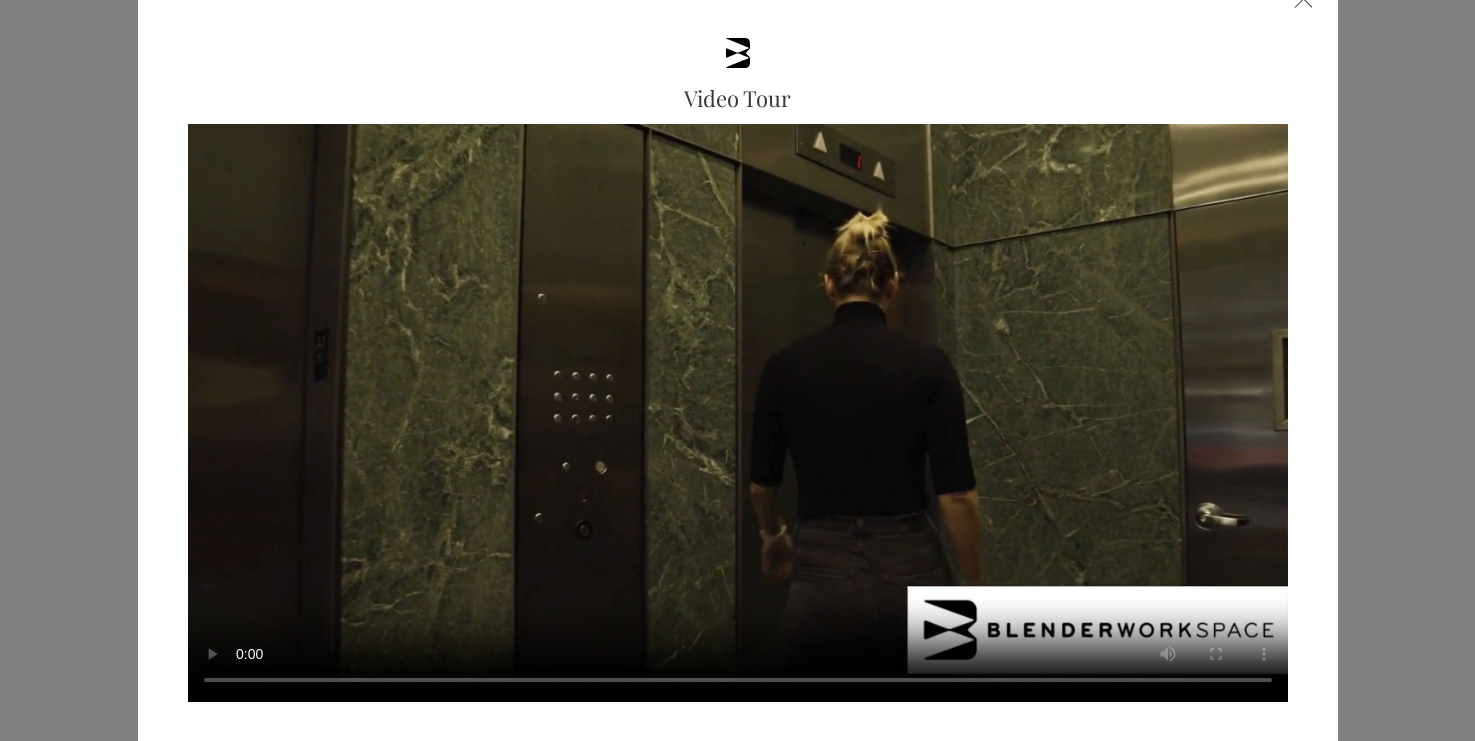 scroll, scrollTop: 171, scrollLeft: 0, axis: vertical 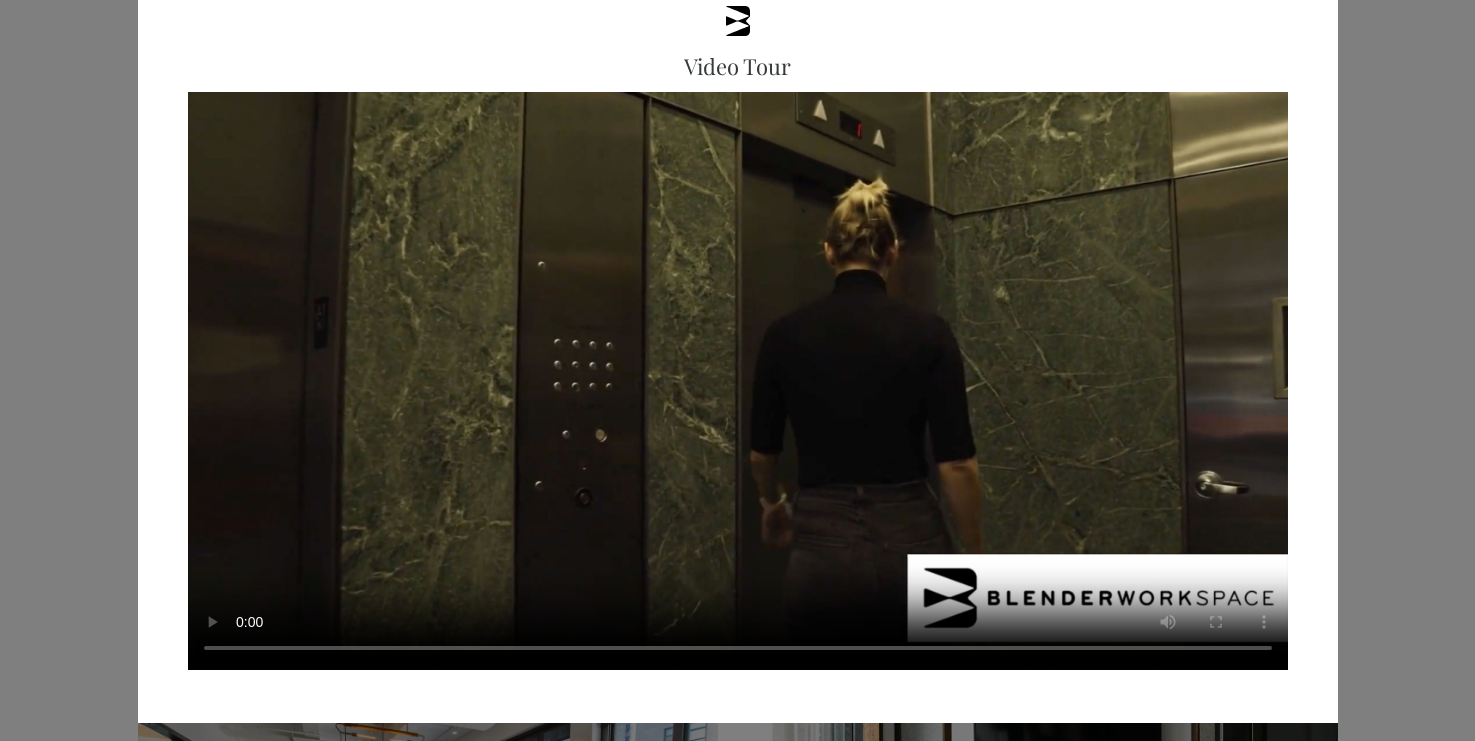 click on "Video Tour" at bounding box center (738, 328) 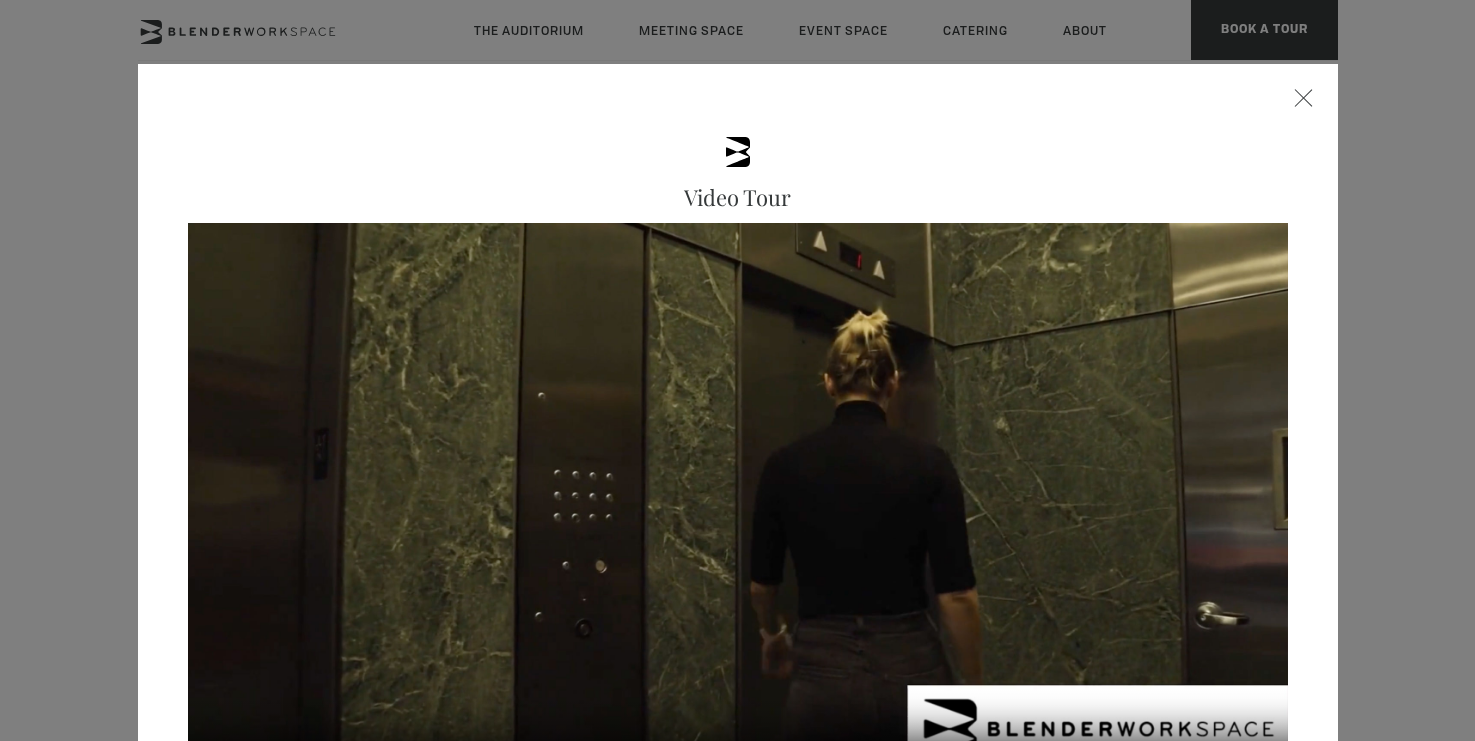 click on "Video Tour" at bounding box center [738, 459] 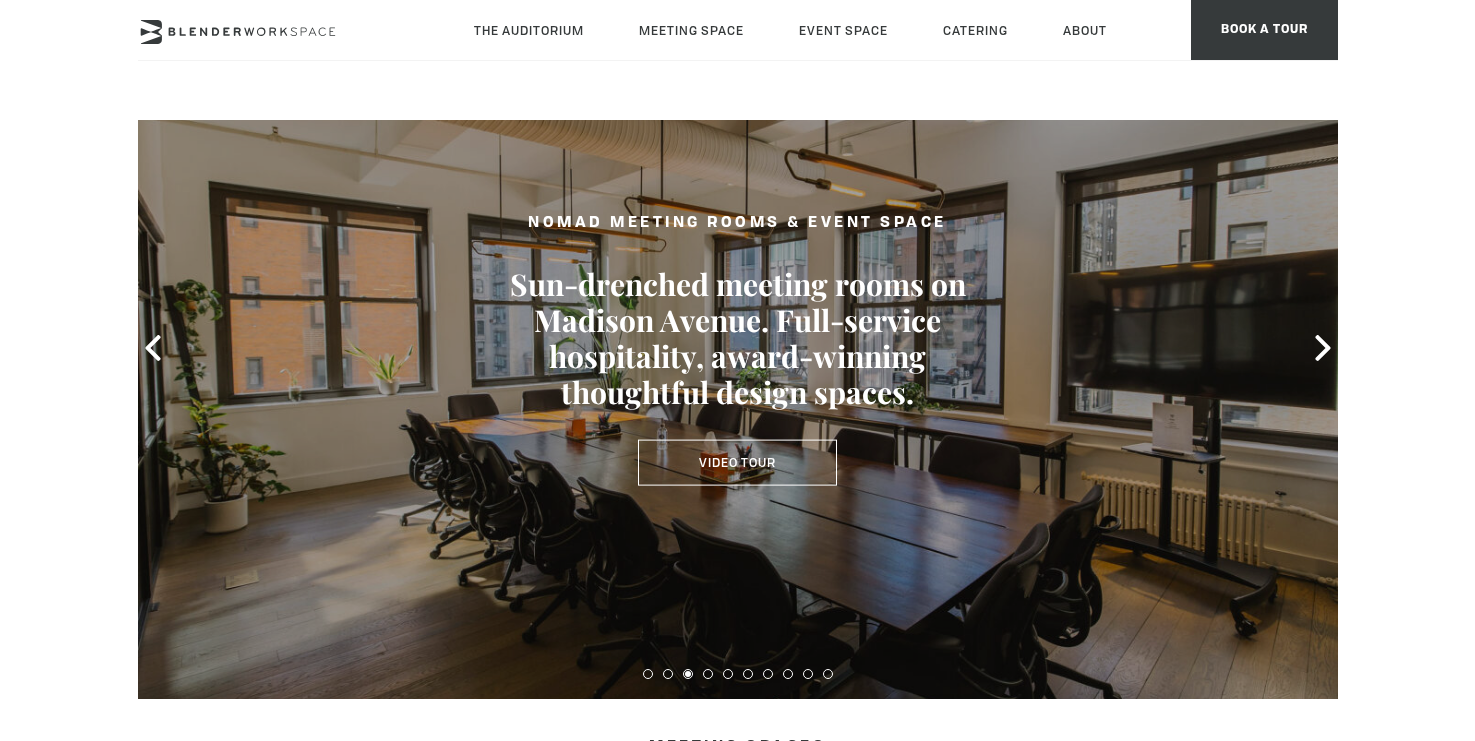 scroll, scrollTop: 0, scrollLeft: 0, axis: both 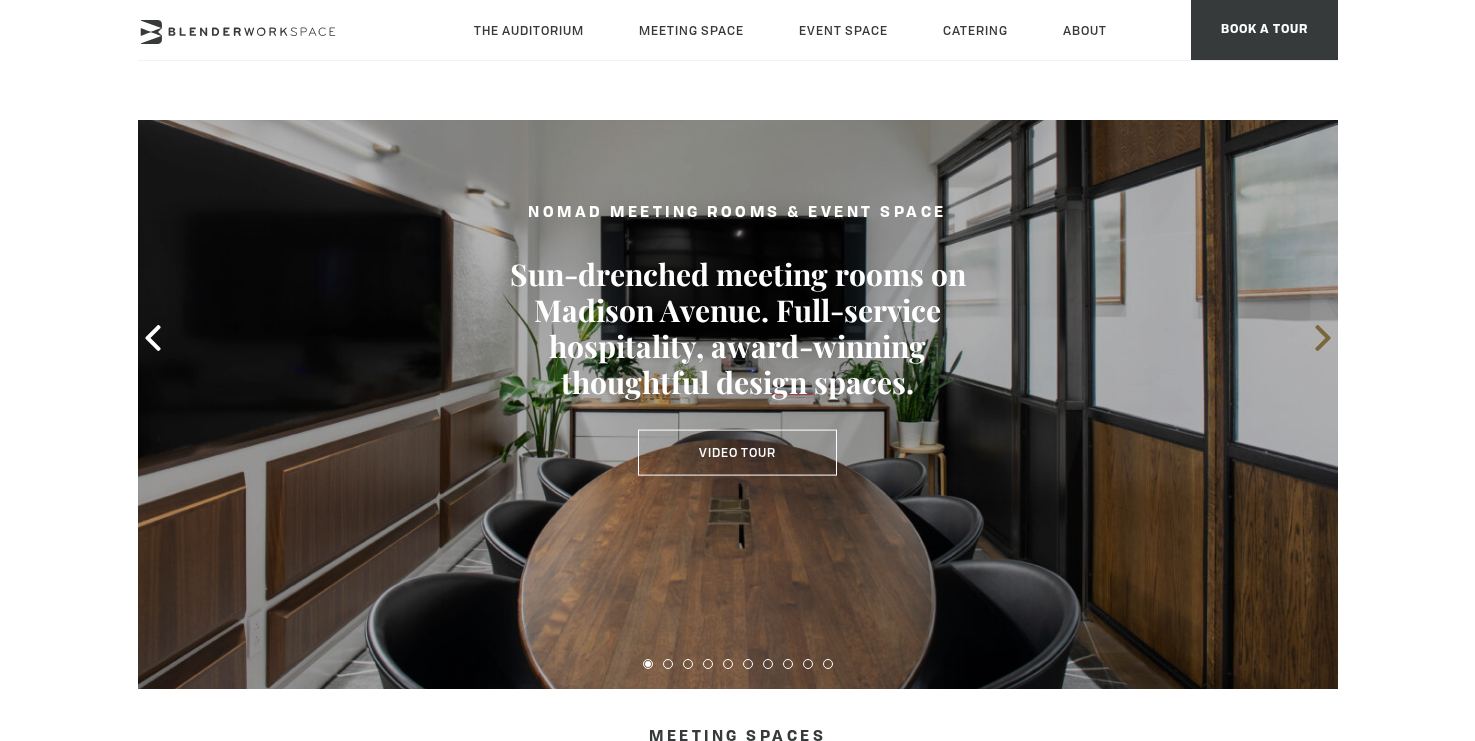 click at bounding box center [1323, 338] 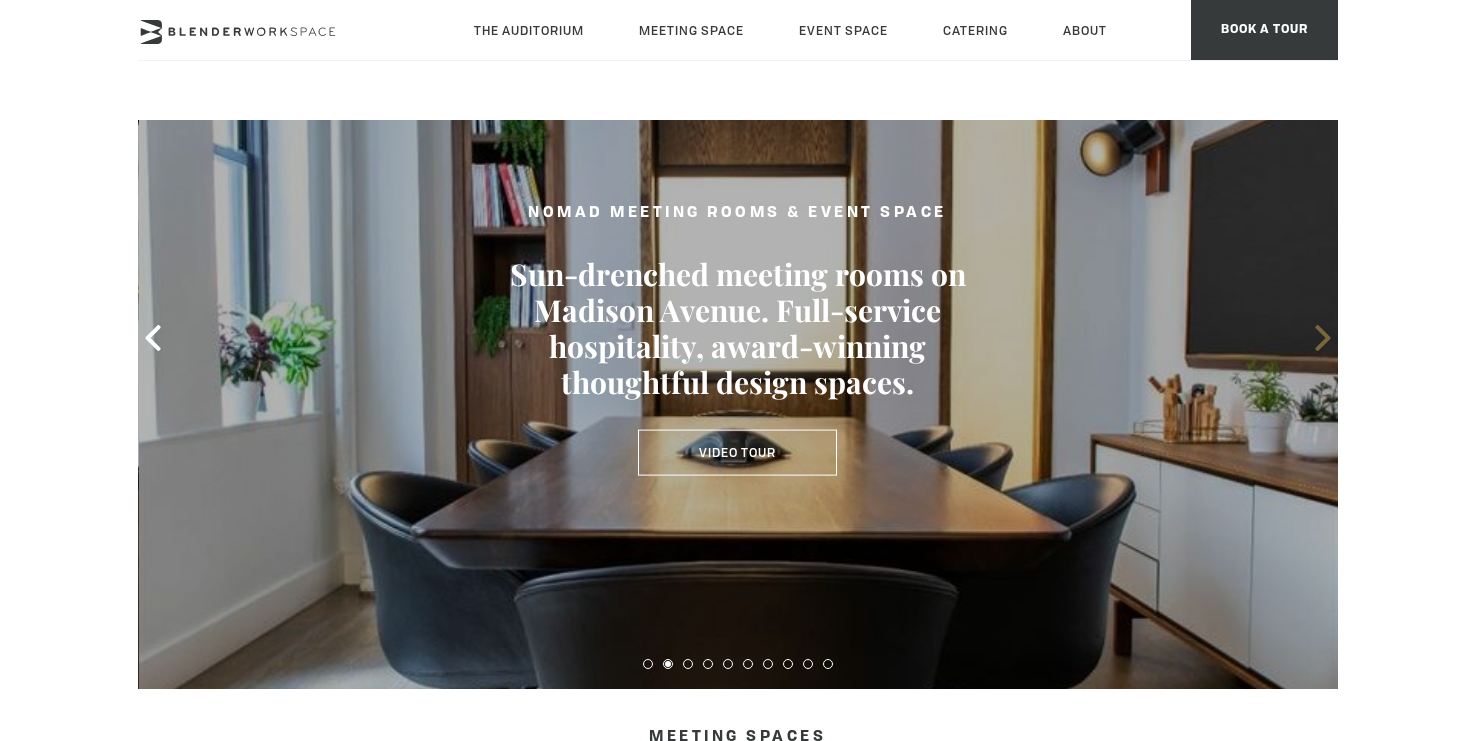 click at bounding box center (1323, 338) 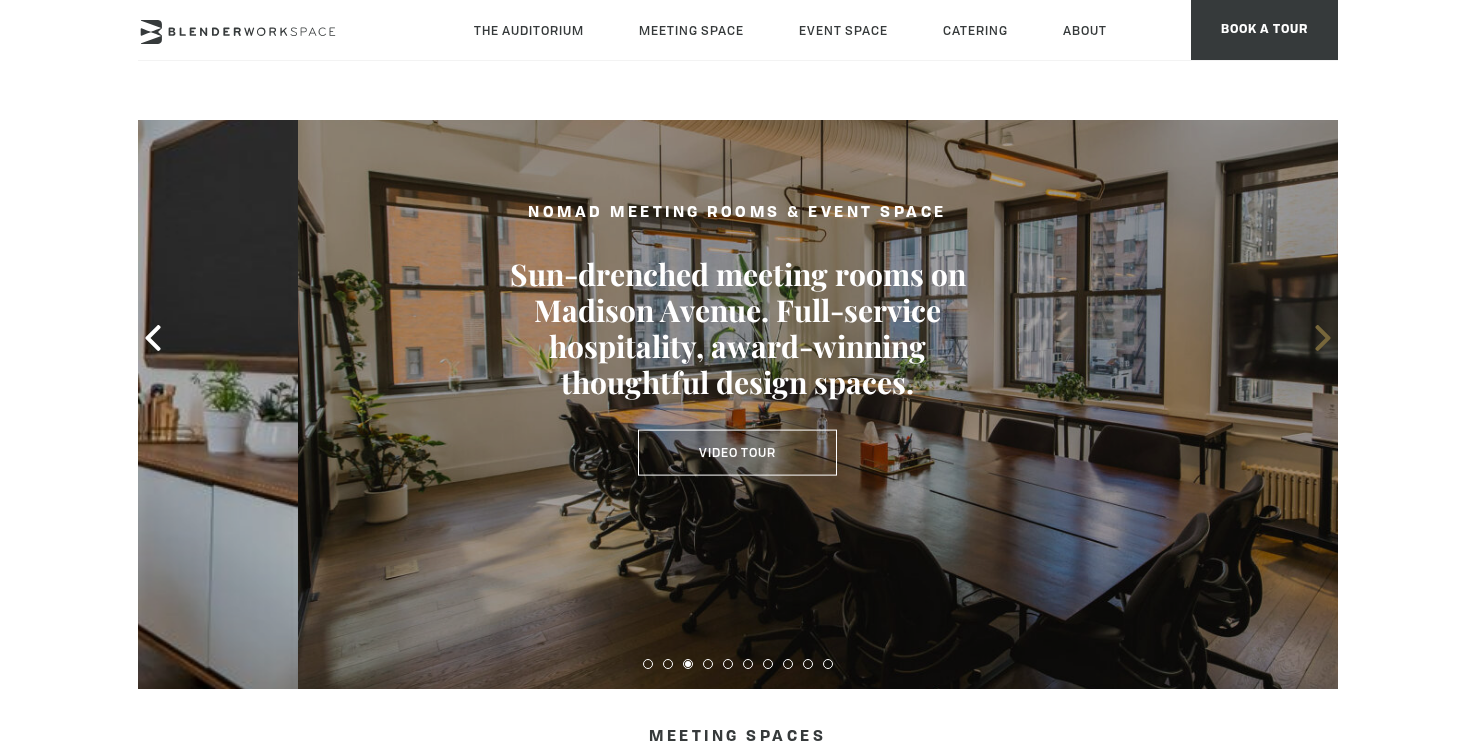 click at bounding box center (1323, 338) 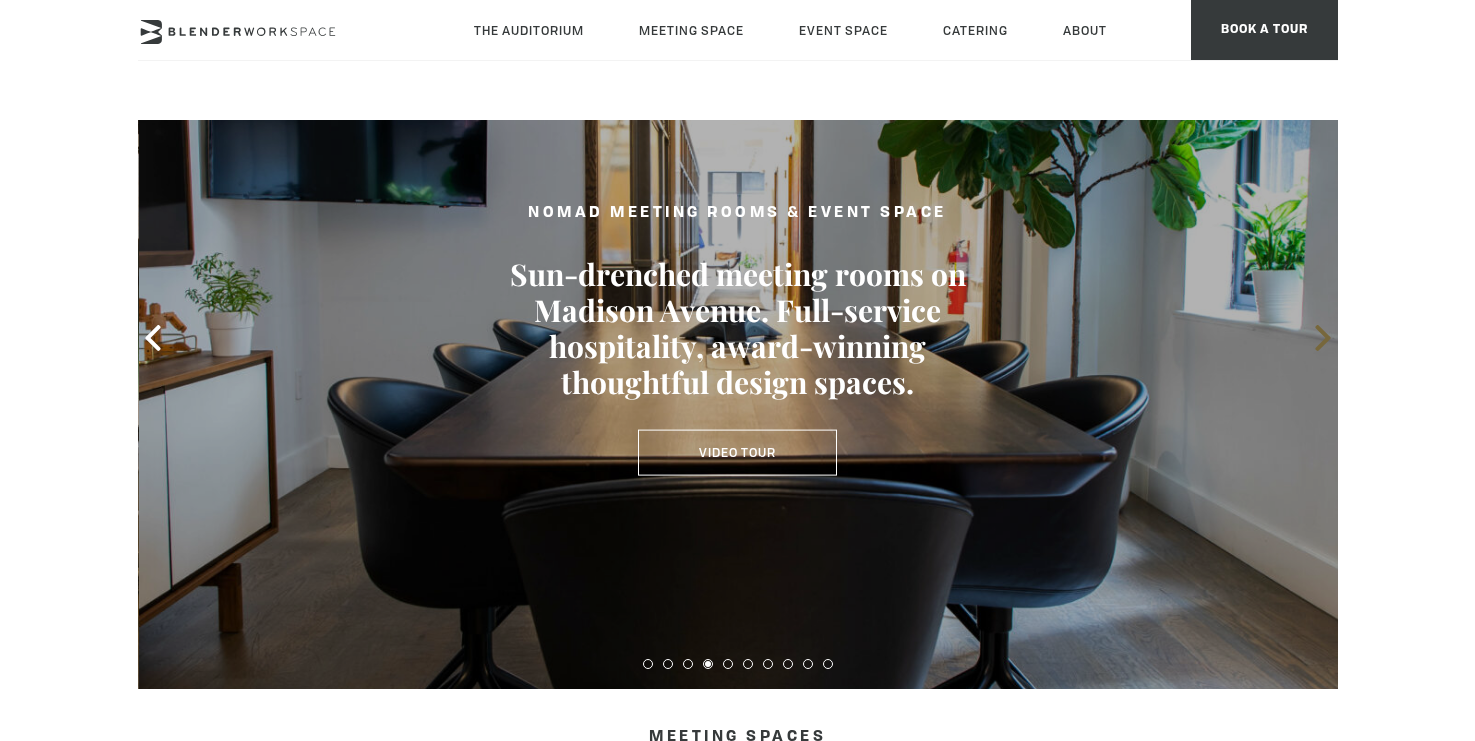 click at bounding box center [1323, 338] 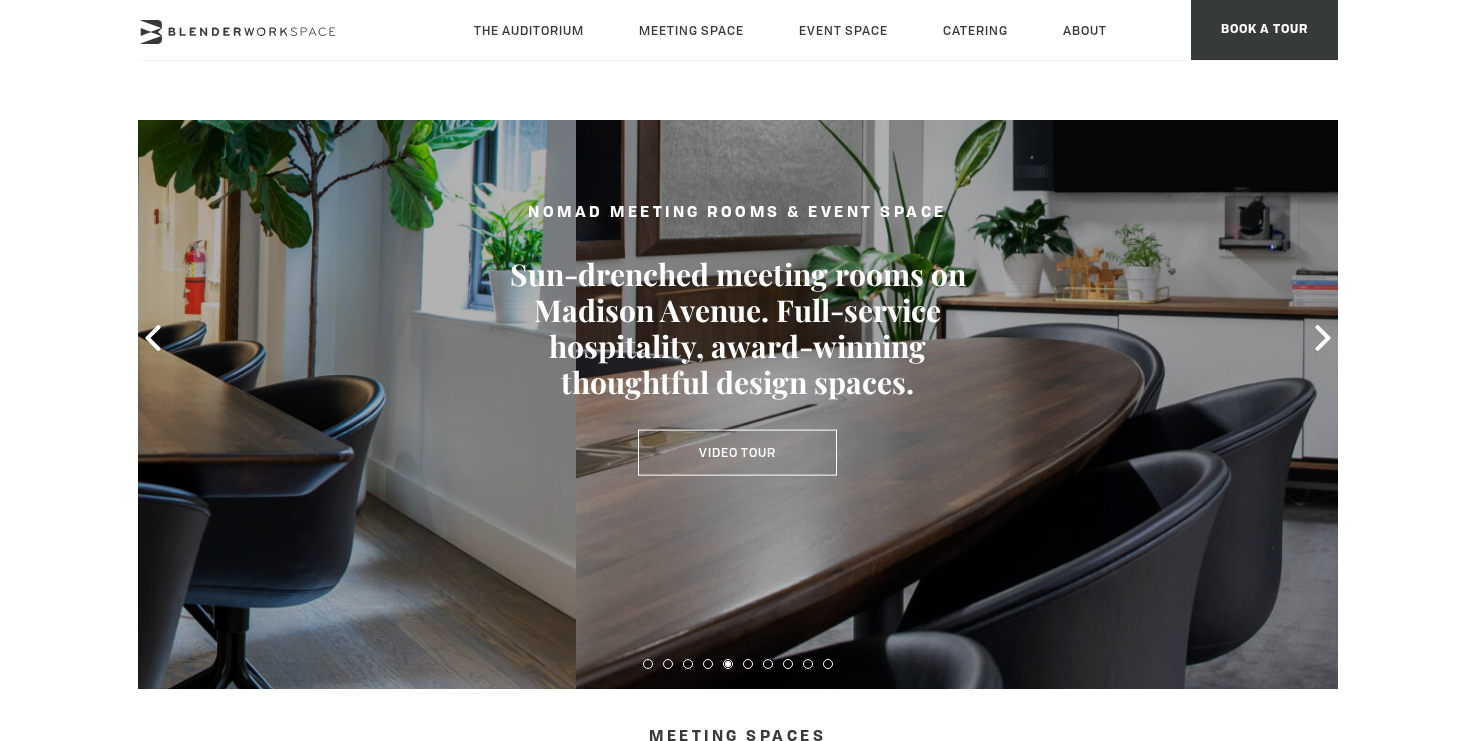 click at bounding box center (1176, 338) 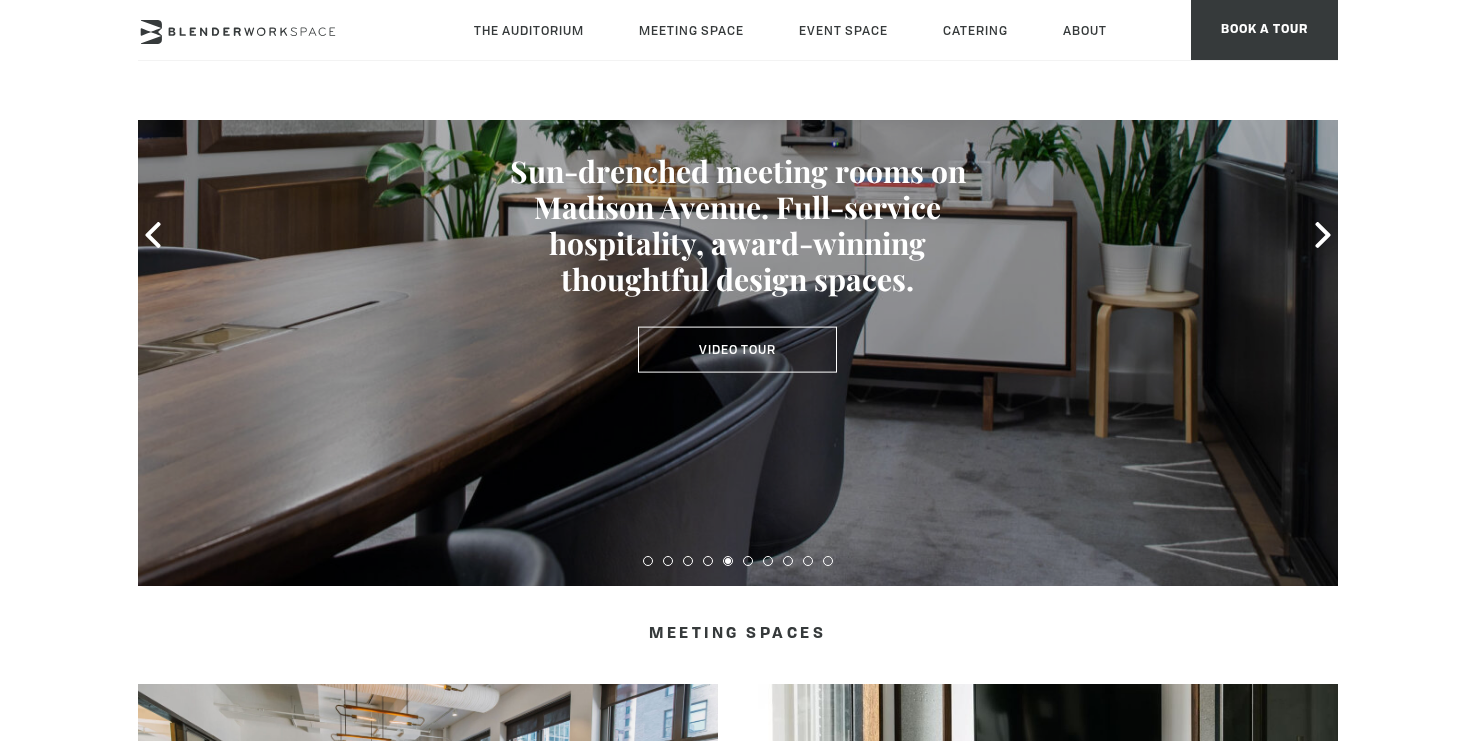 scroll, scrollTop: 298, scrollLeft: 0, axis: vertical 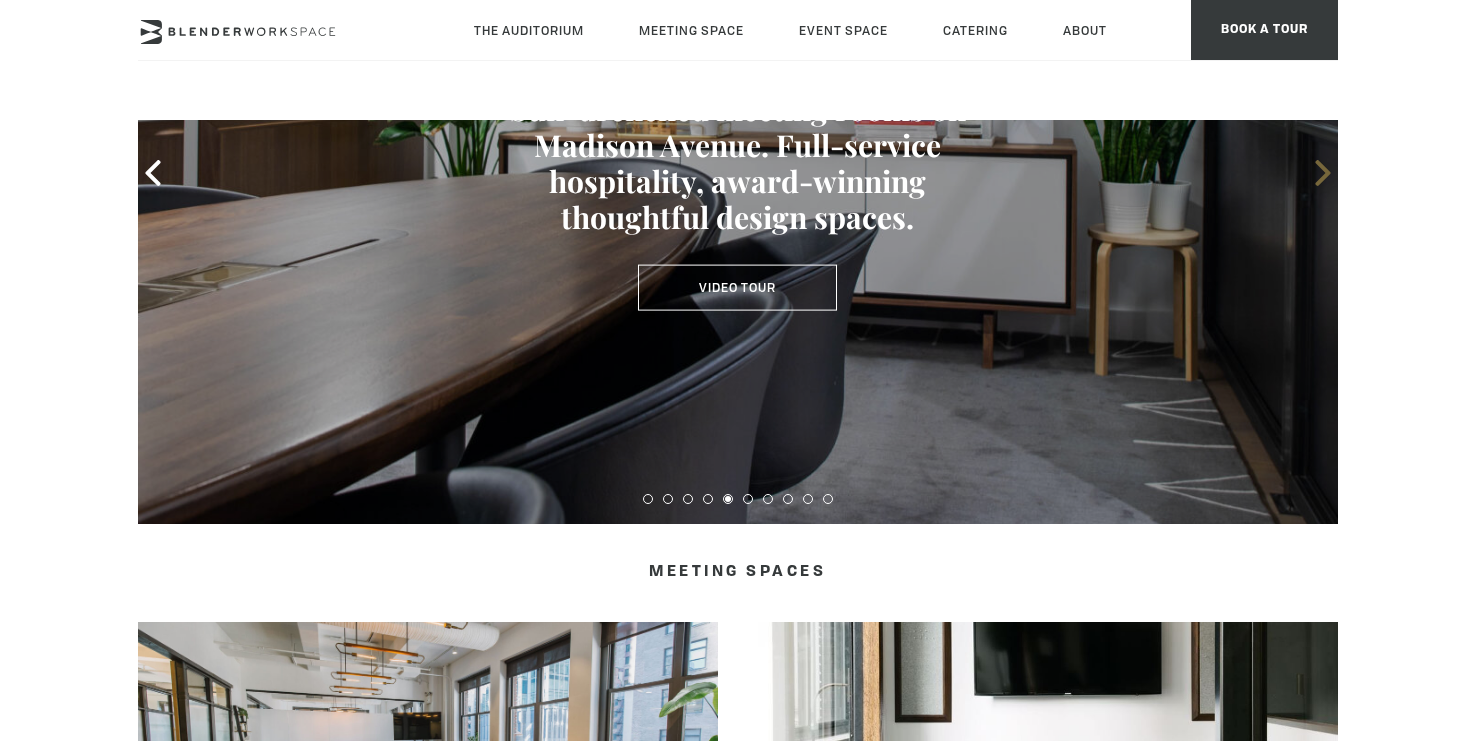 click at bounding box center [1323, 173] 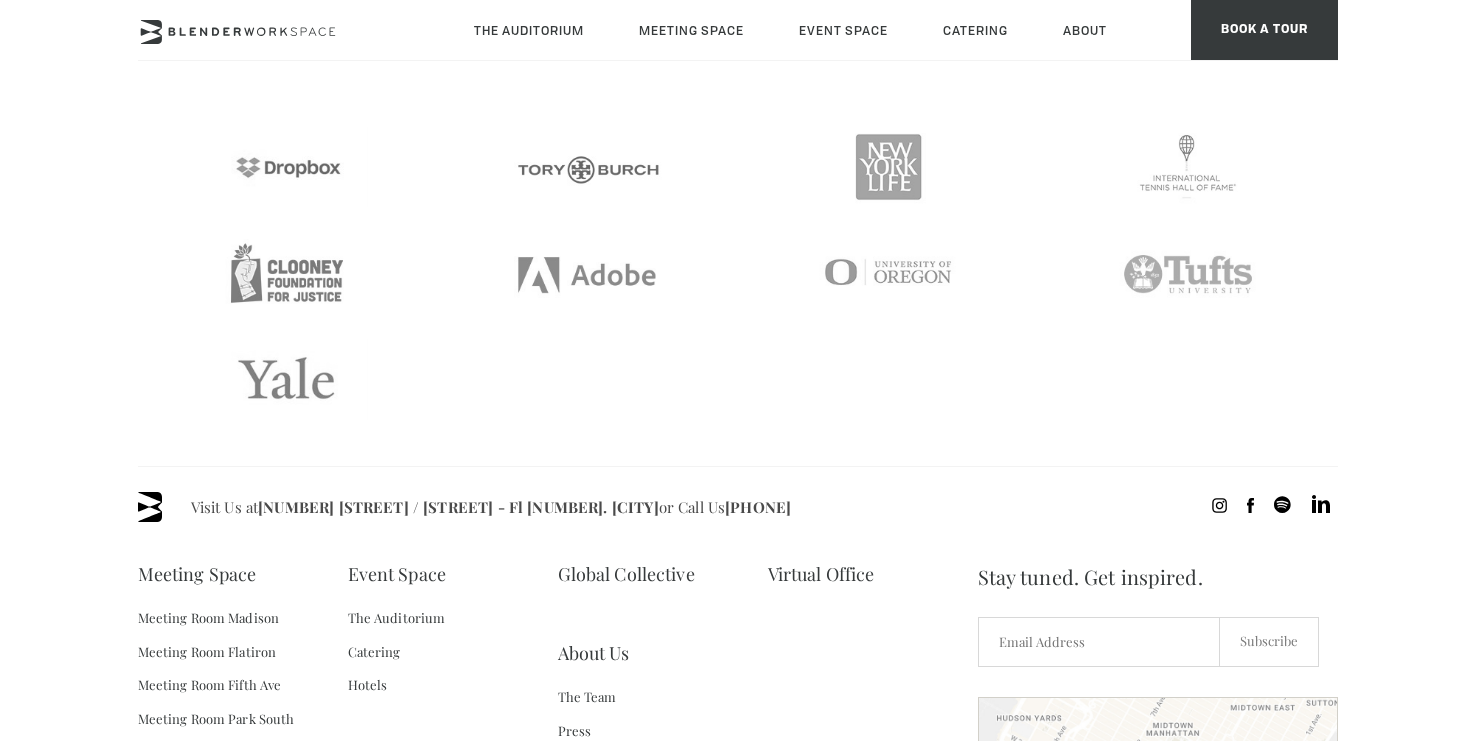 scroll, scrollTop: 3830, scrollLeft: 0, axis: vertical 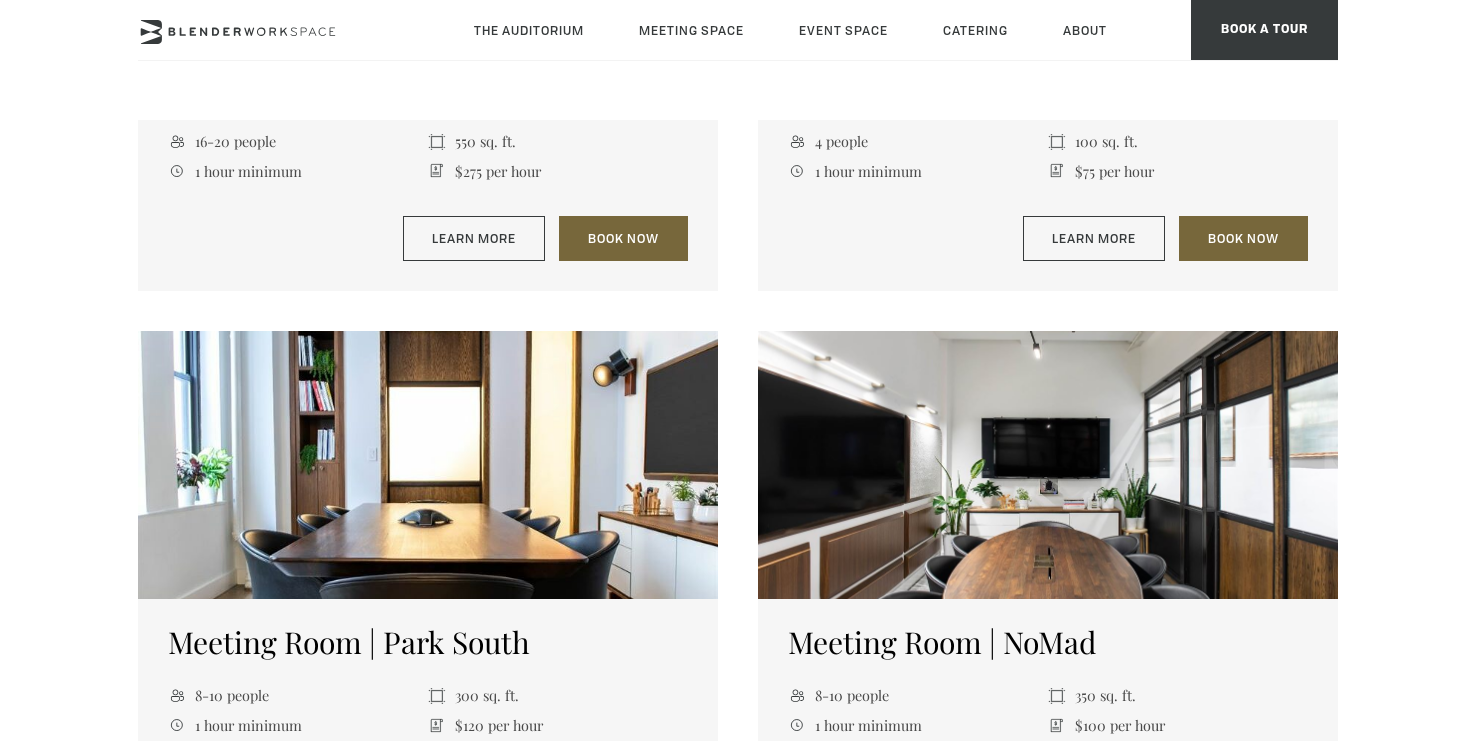 click at bounding box center [428, -89] 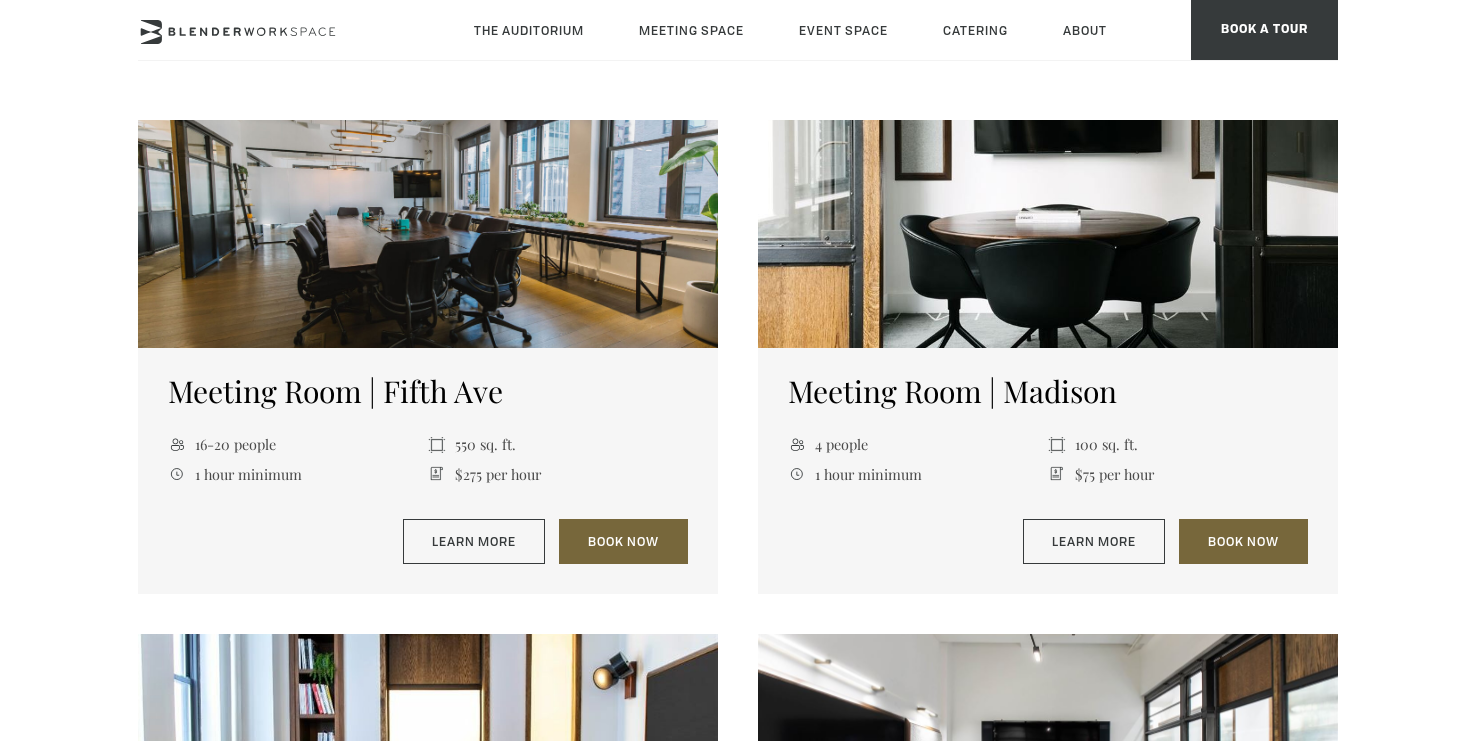 scroll, scrollTop: 783, scrollLeft: 0, axis: vertical 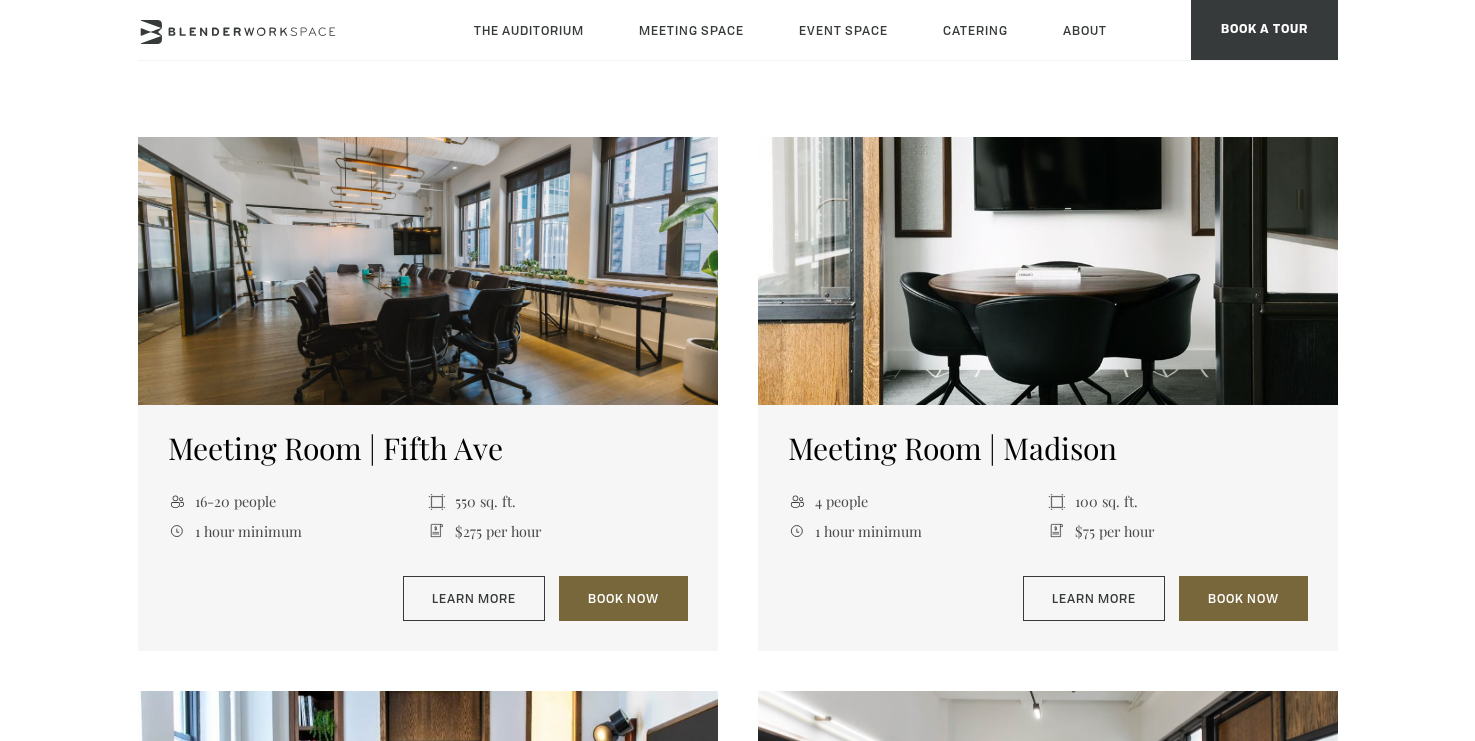 click at bounding box center [428, 271] 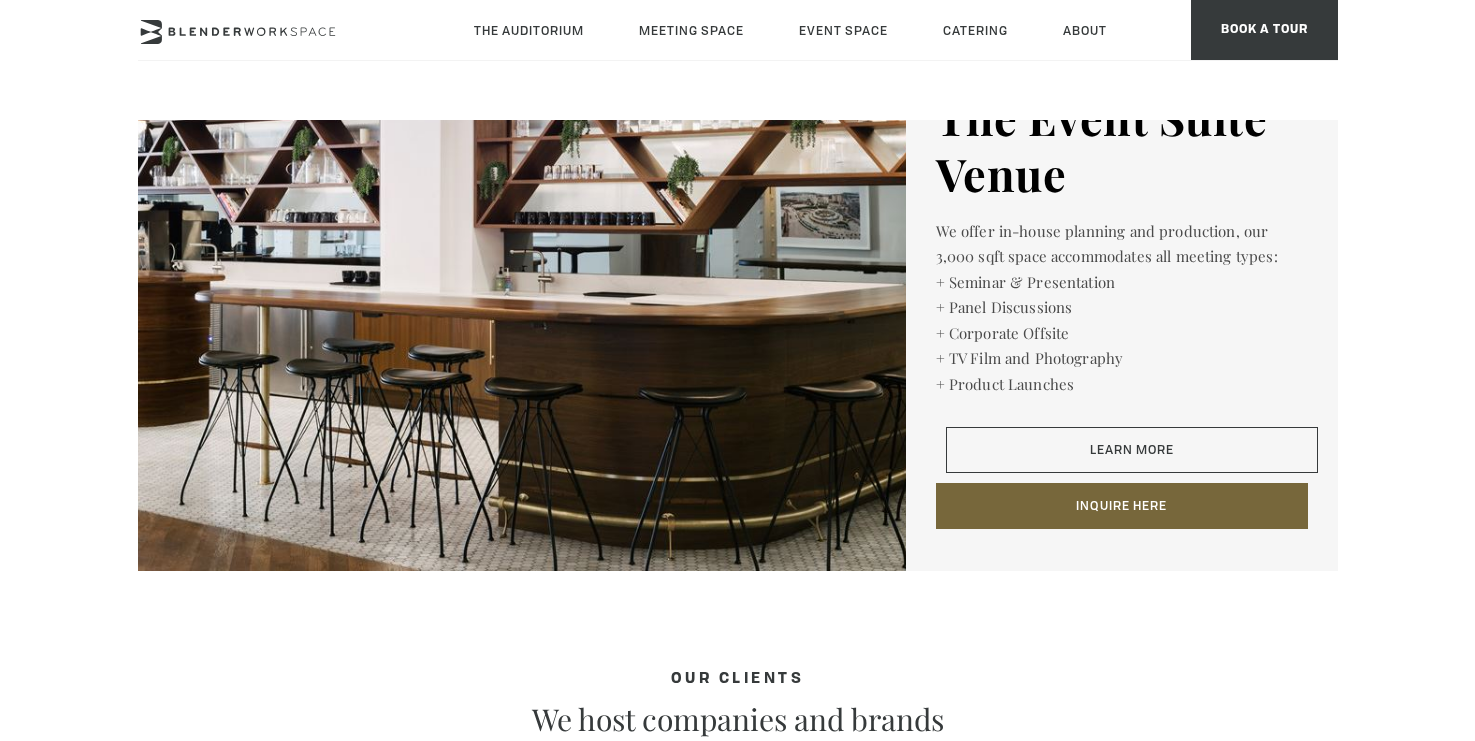 scroll, scrollTop: 2619, scrollLeft: 0, axis: vertical 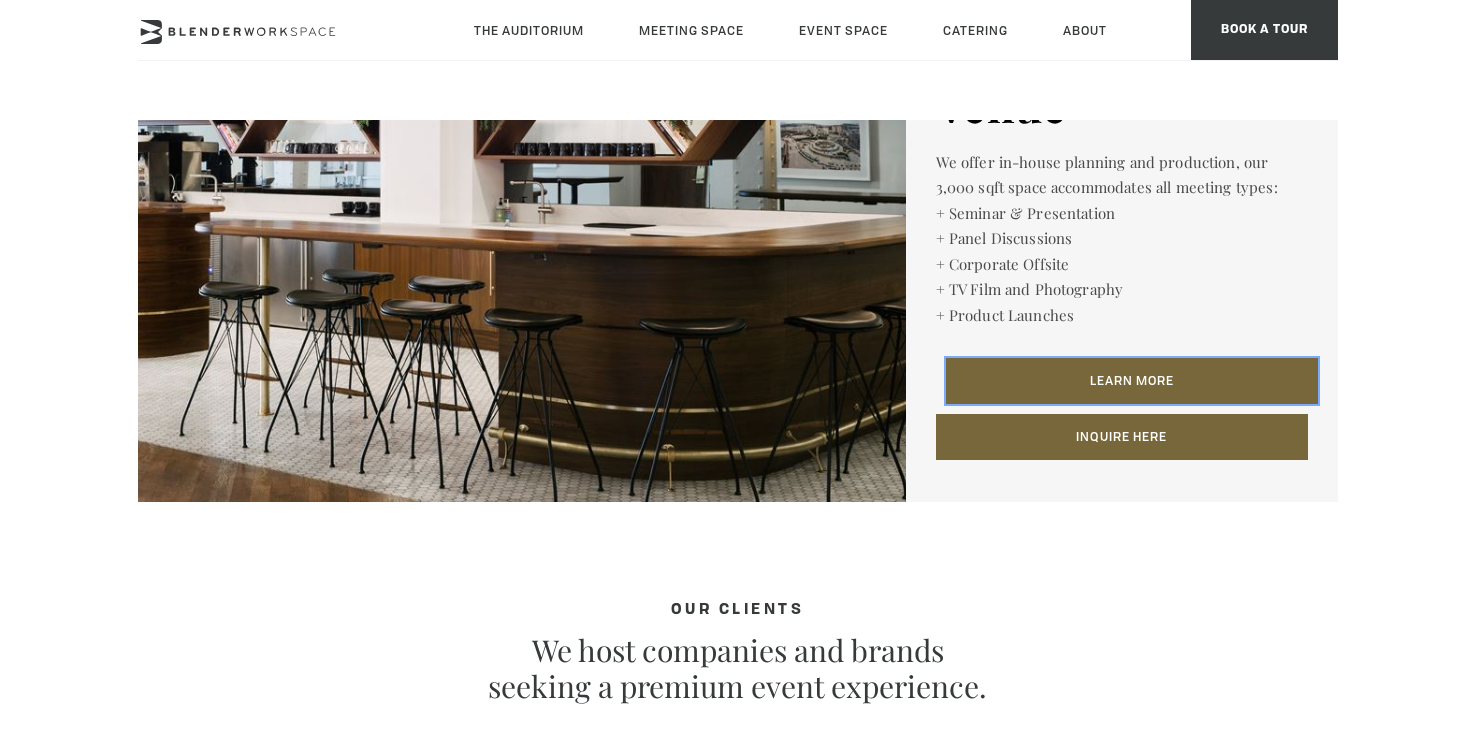 click on "Learn More" at bounding box center [1132, 381] 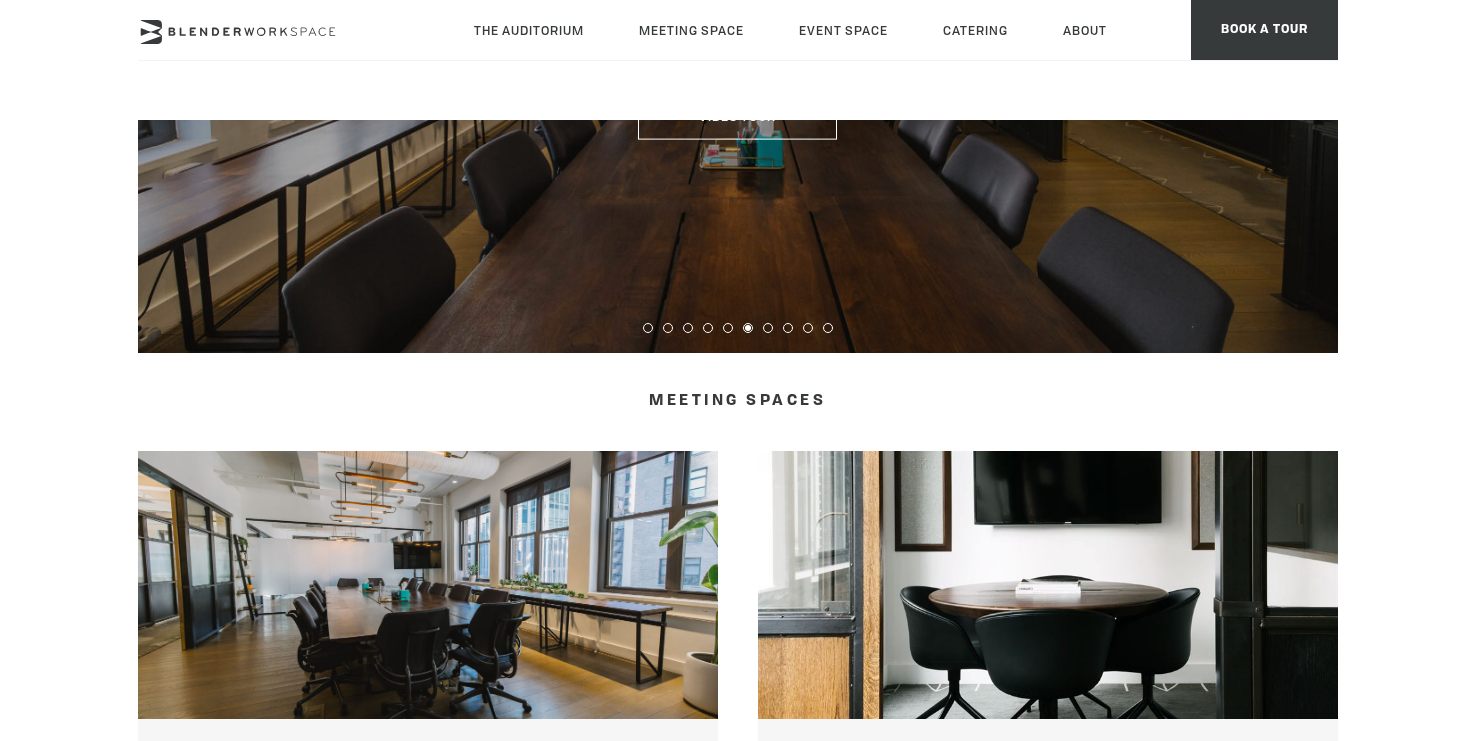 scroll, scrollTop: 124, scrollLeft: 0, axis: vertical 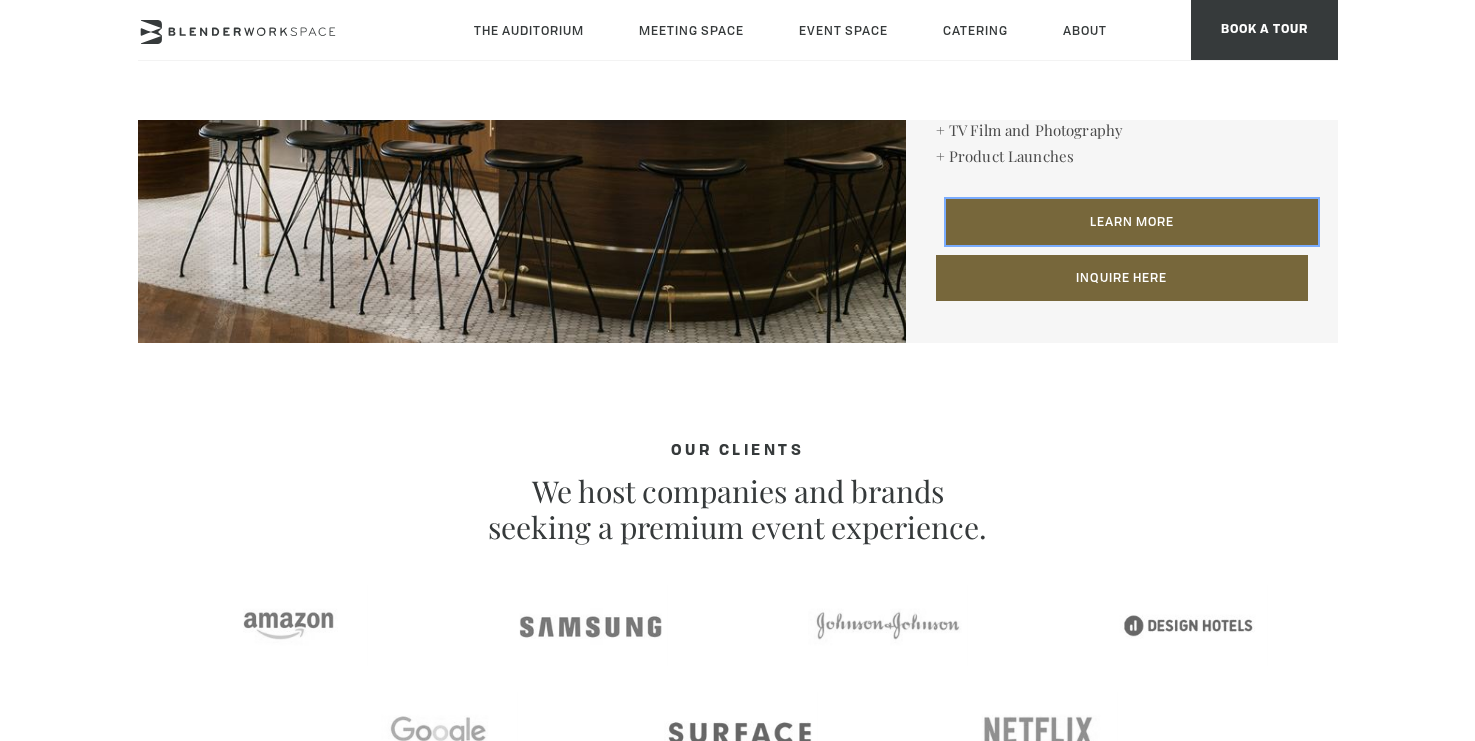 click on "Learn More" at bounding box center (1132, 222) 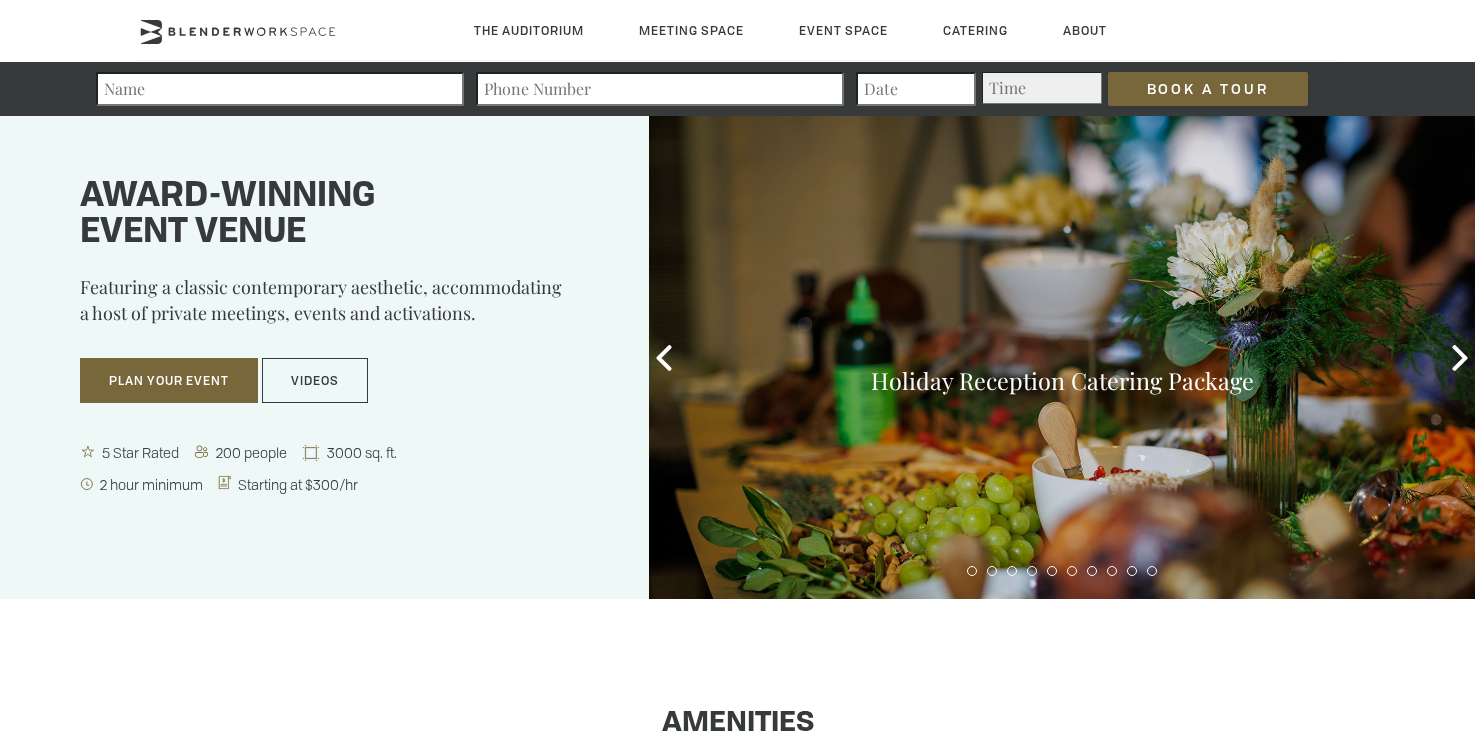scroll, scrollTop: 0, scrollLeft: 0, axis: both 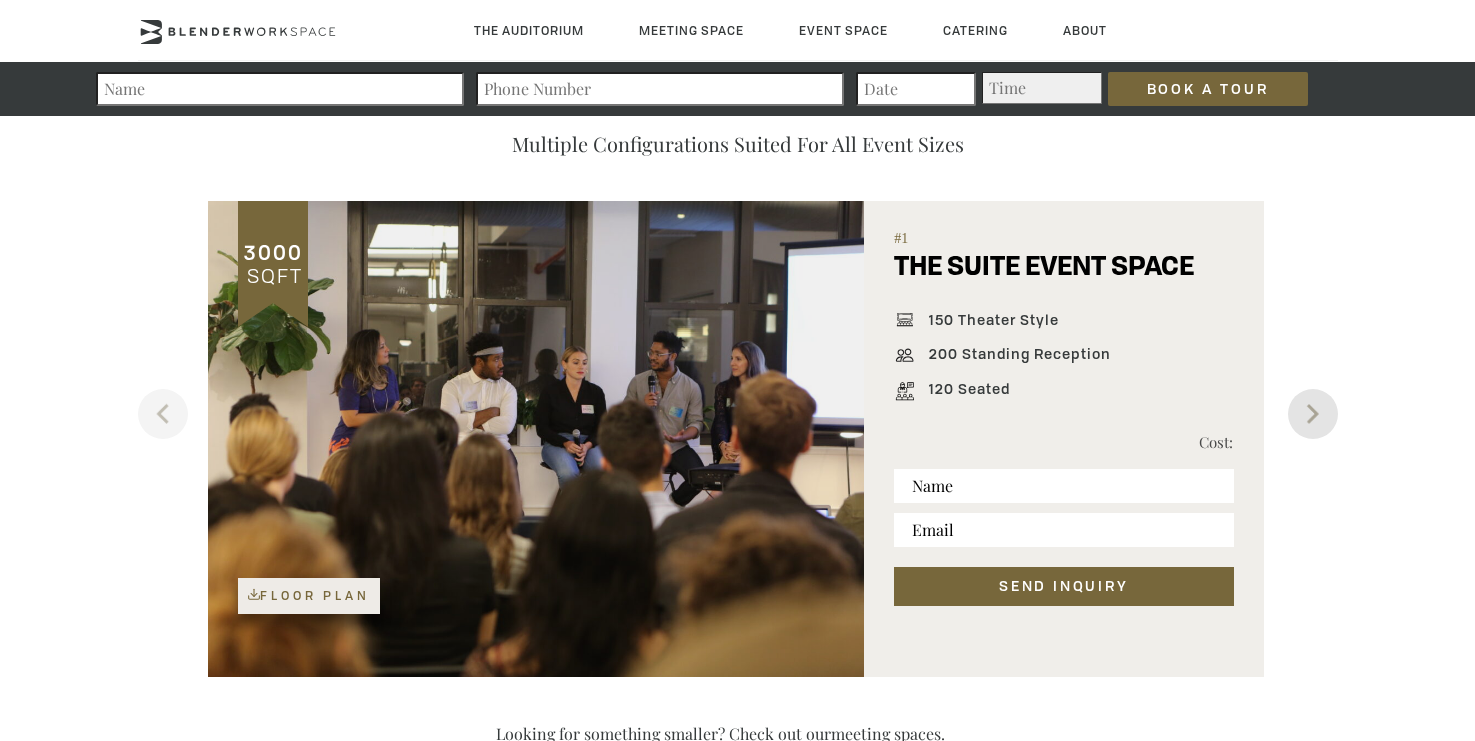 click on "Next" at bounding box center [1313, 414] 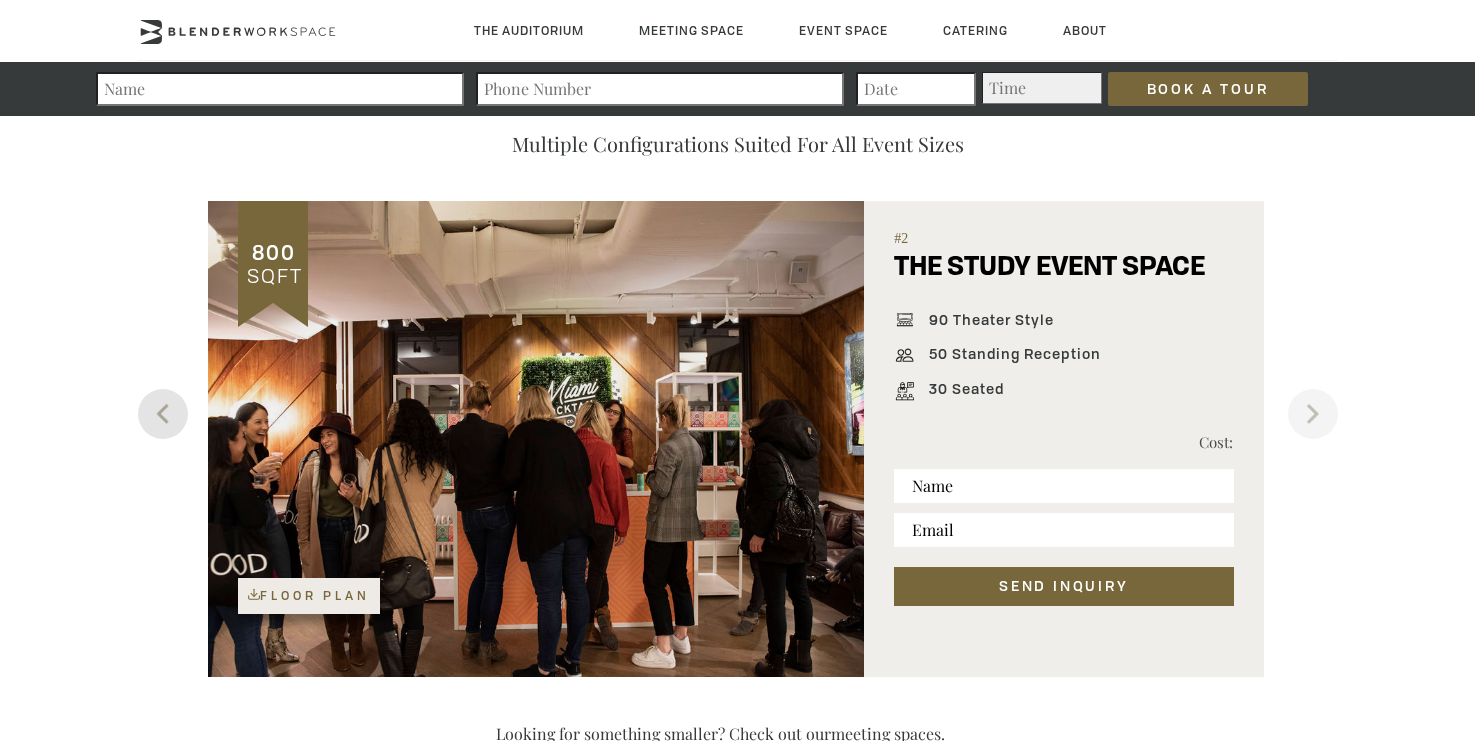 click on "Previous" at bounding box center [163, 414] 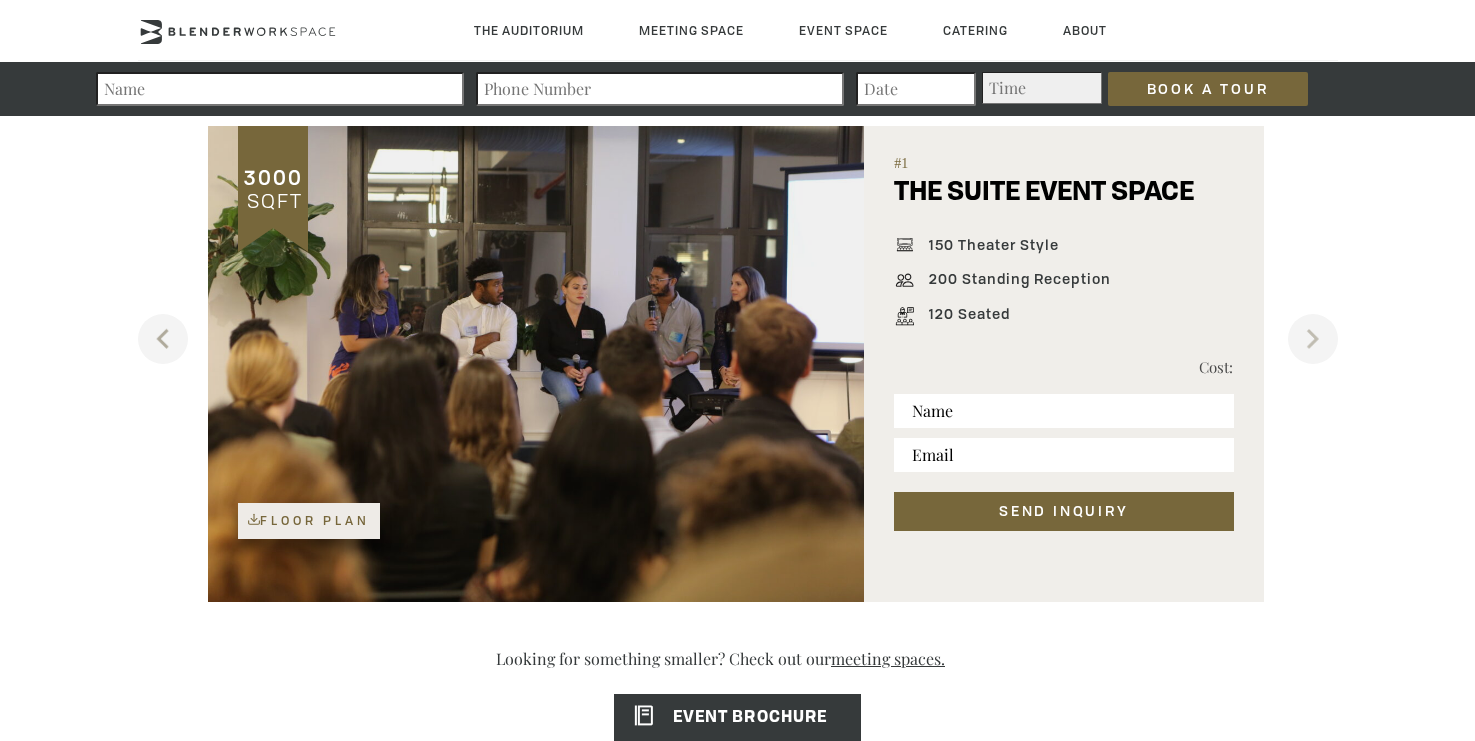 scroll, scrollTop: 1320, scrollLeft: 0, axis: vertical 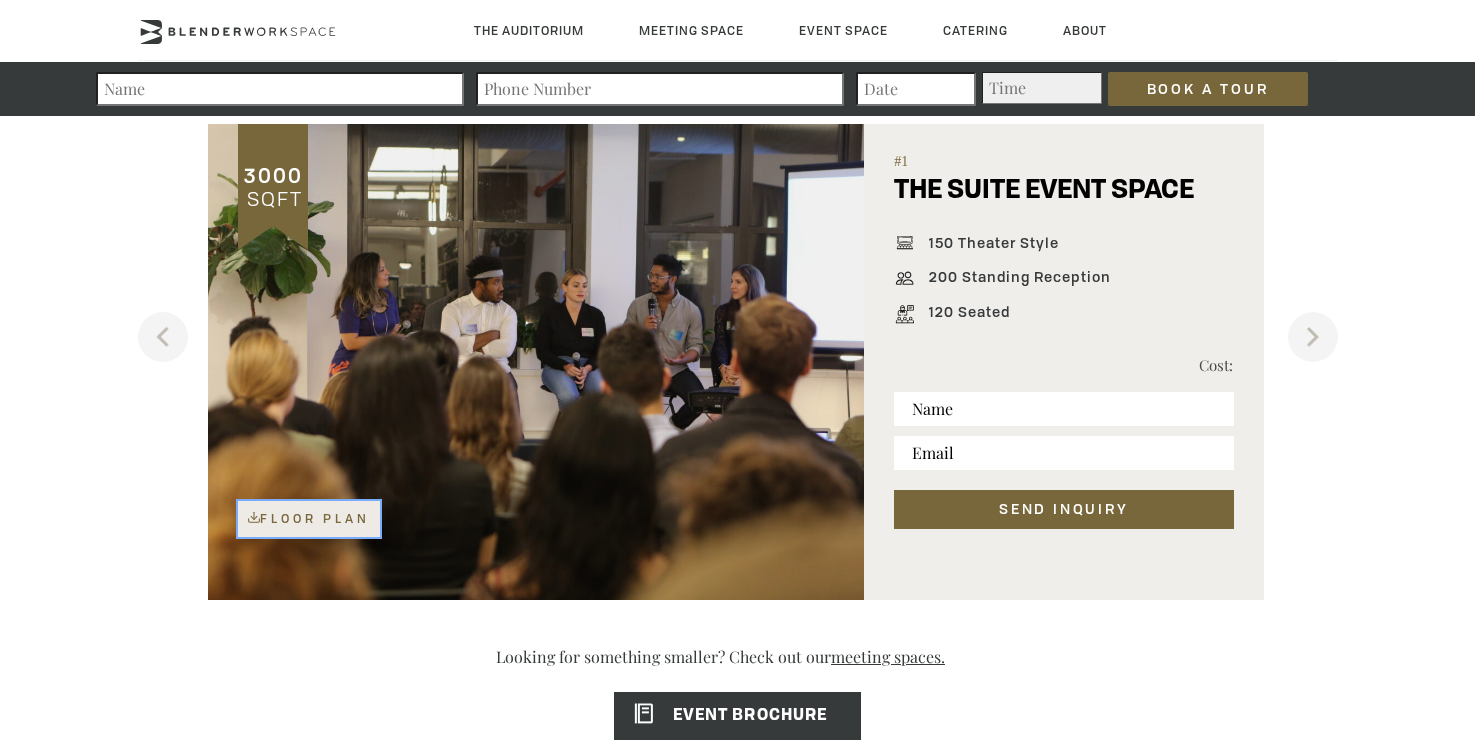 click on "Floor Plan" at bounding box center [309, 519] 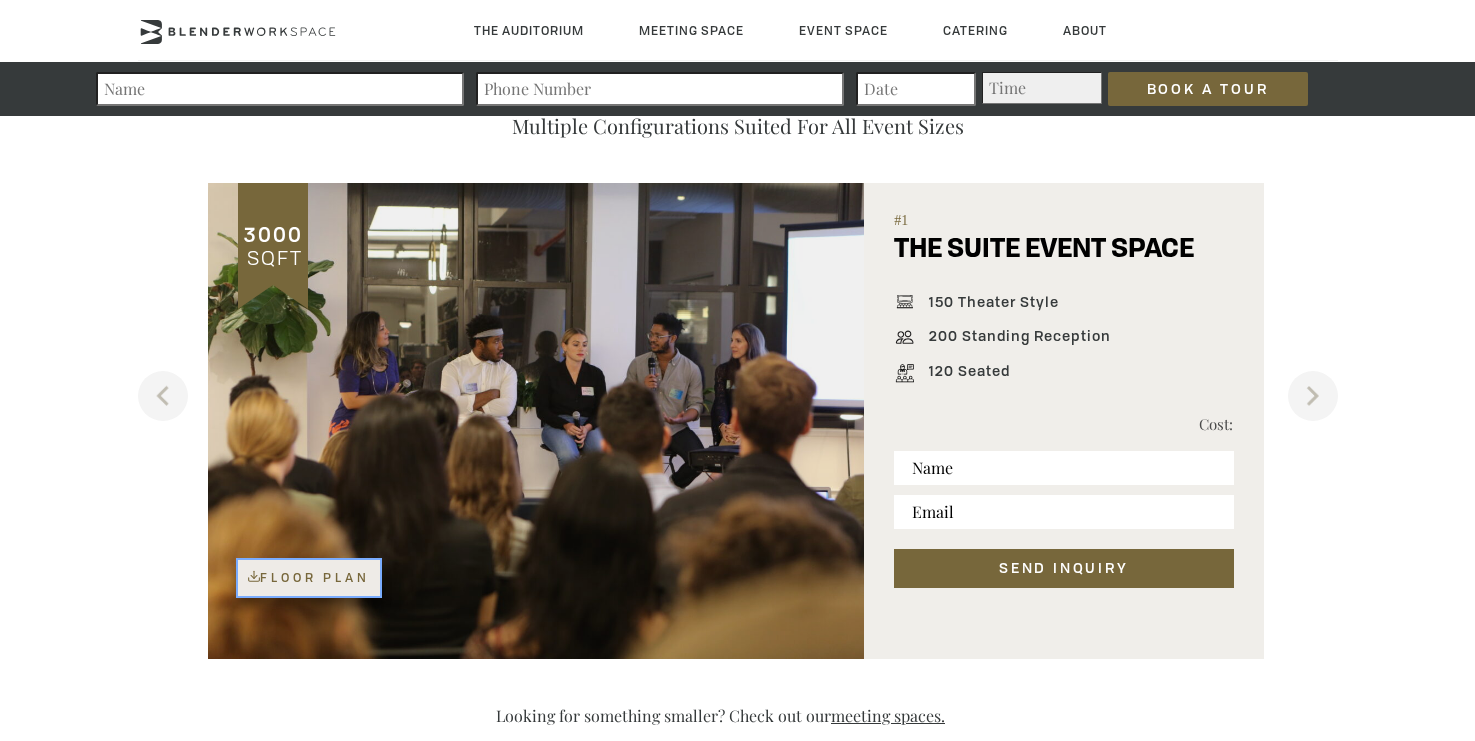 scroll, scrollTop: 1278, scrollLeft: 0, axis: vertical 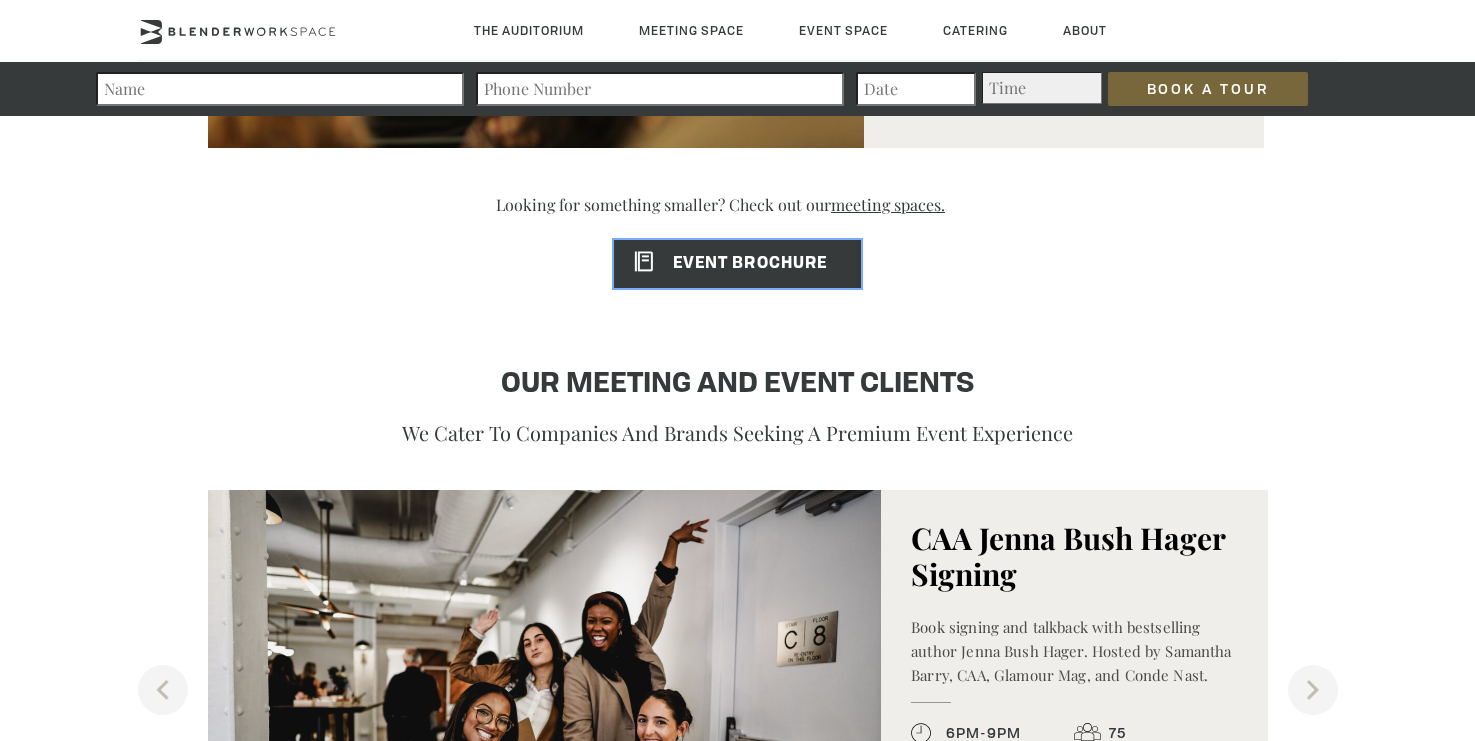 click on "EVENT BROCHURE" at bounding box center (737, 264) 